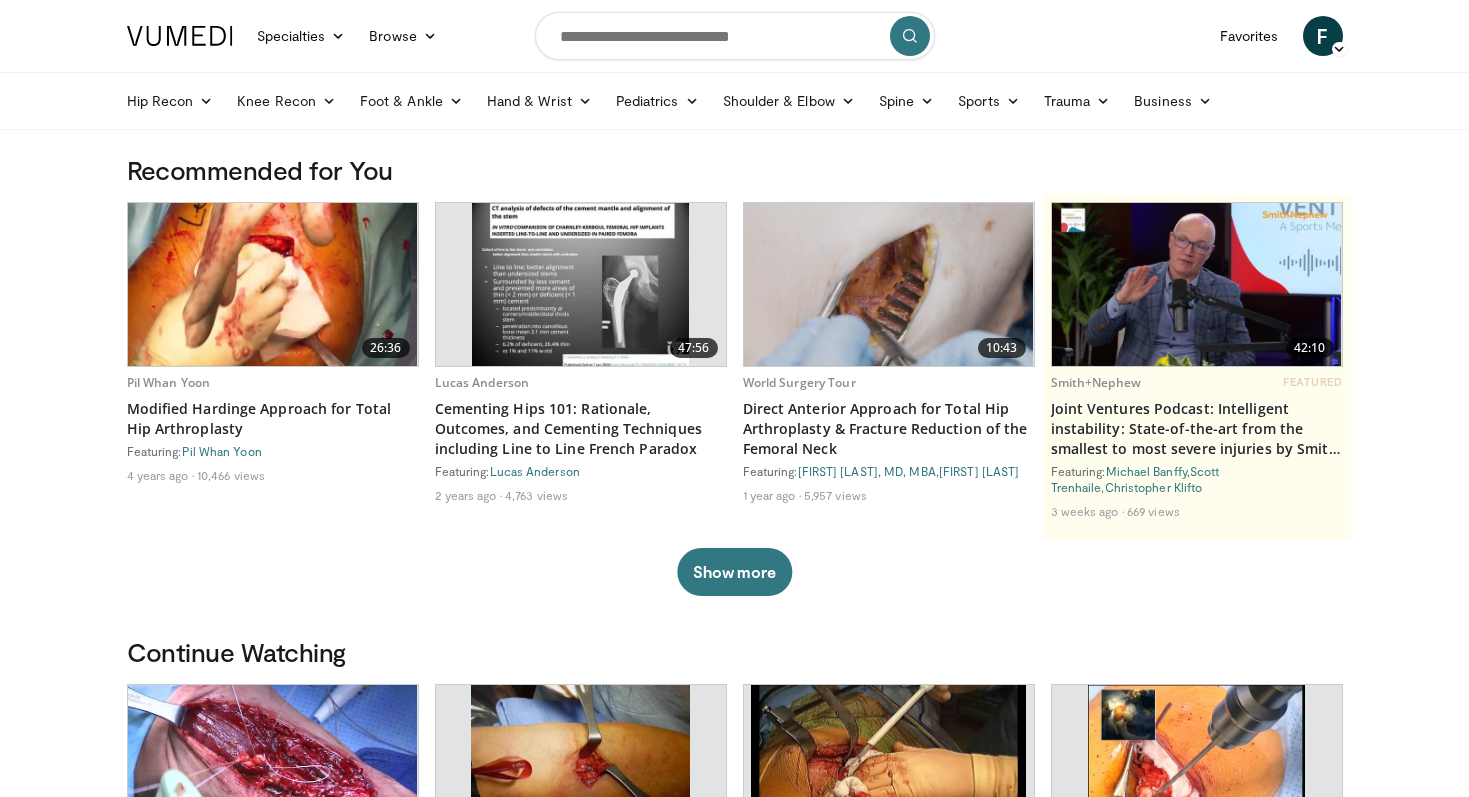 scroll, scrollTop: 0, scrollLeft: 0, axis: both 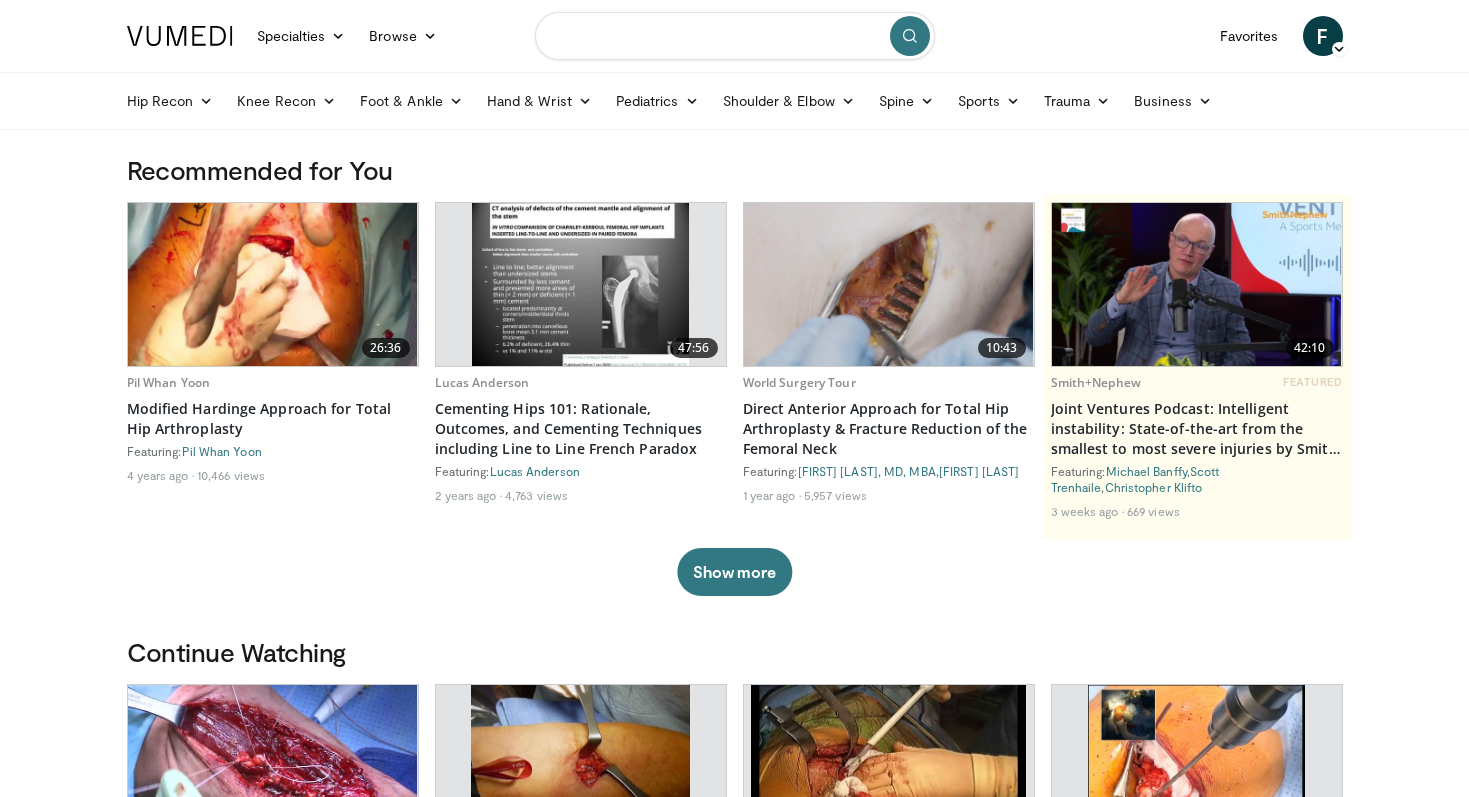 click at bounding box center [735, 36] 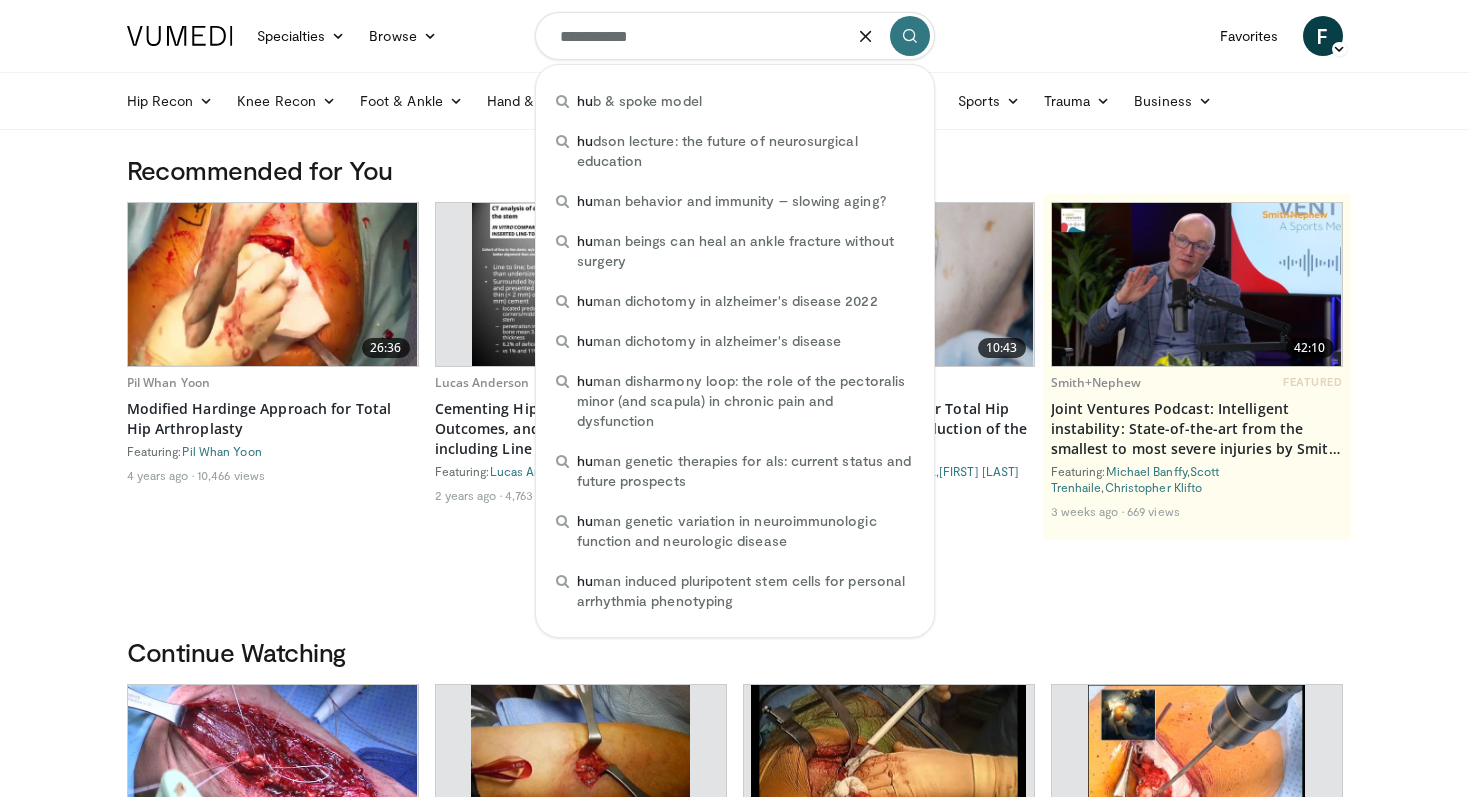 type on "**********" 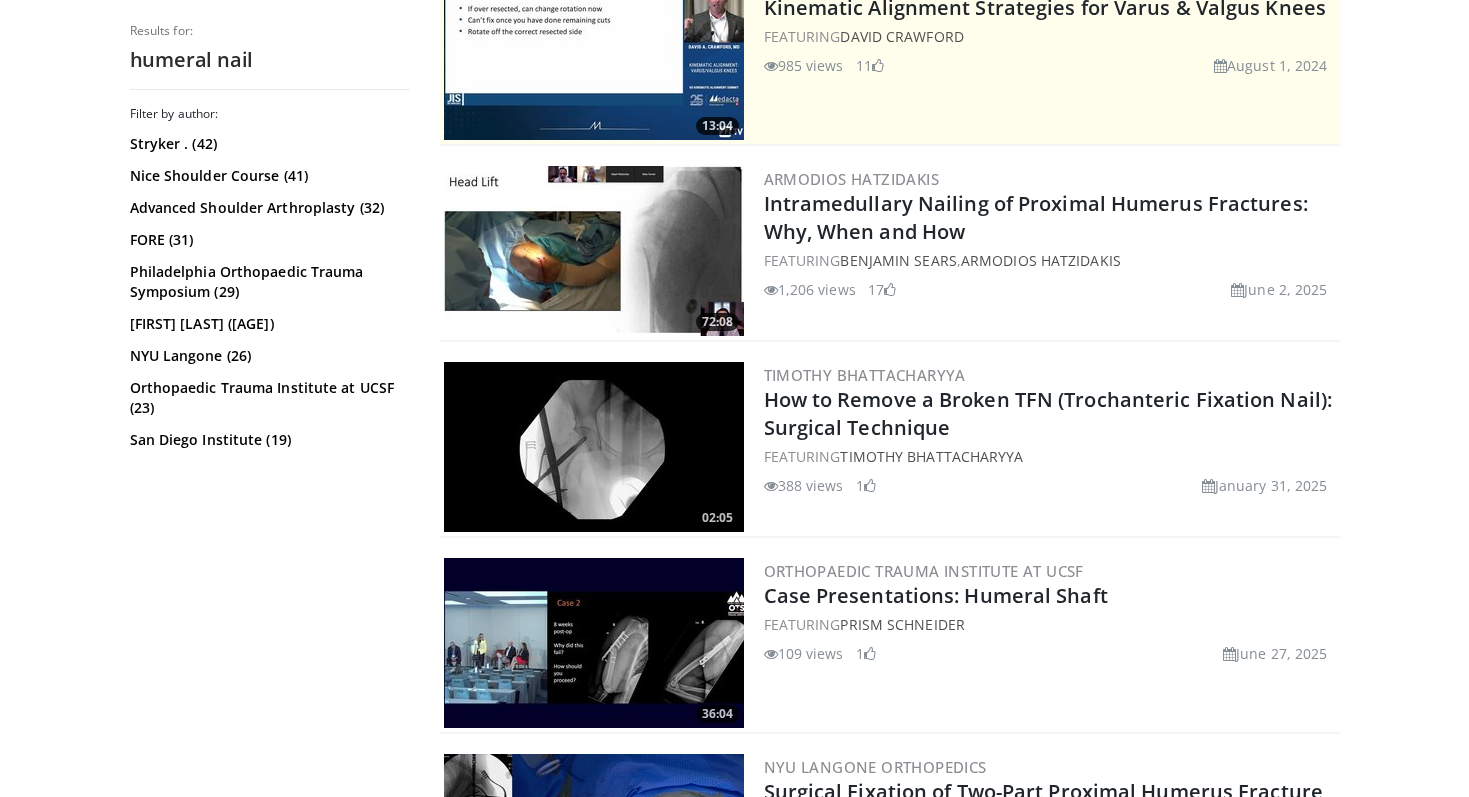 scroll, scrollTop: 484, scrollLeft: 0, axis: vertical 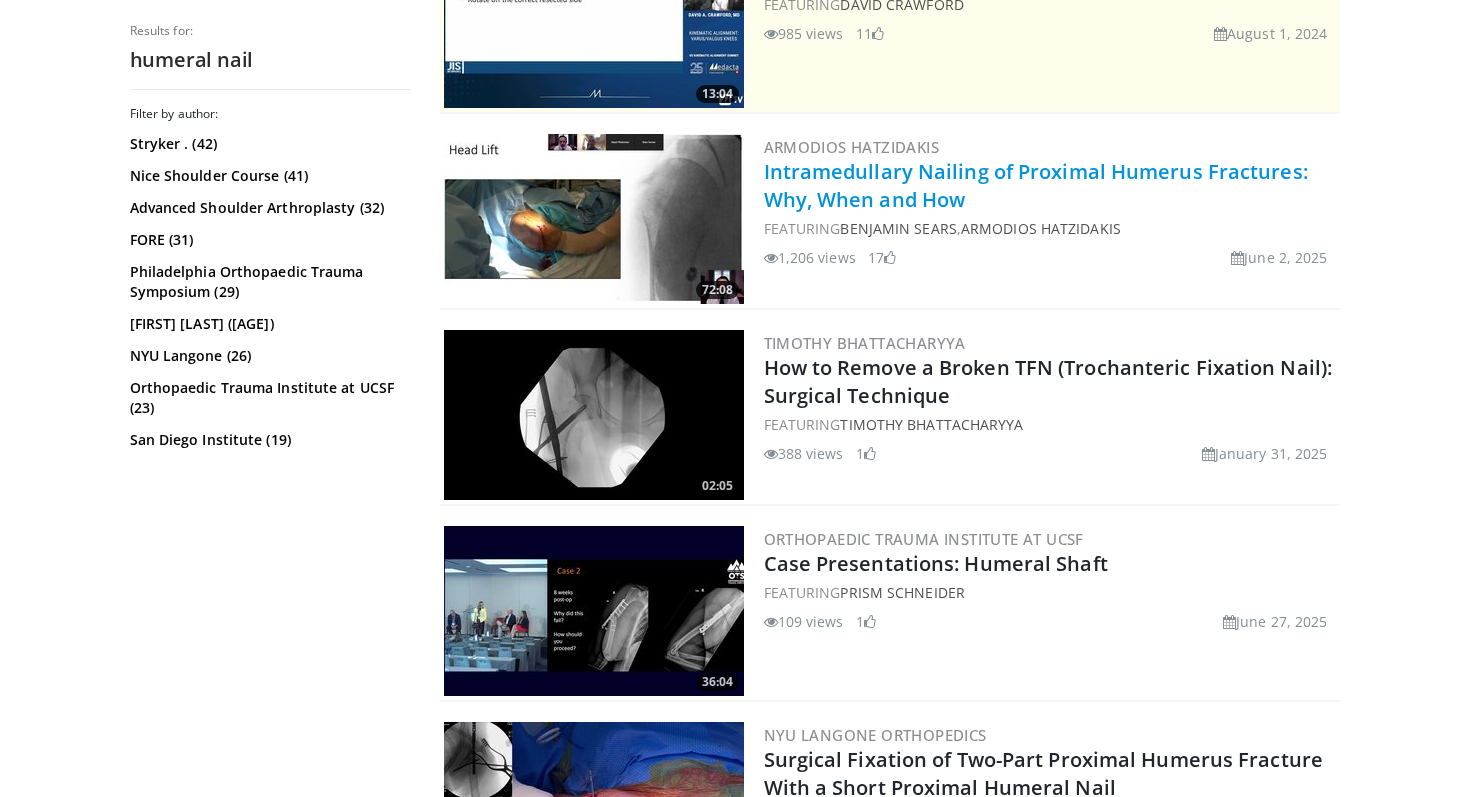 click on "Intramedullary Nailing of Proximal Humerus Fractures: Why, When and How" at bounding box center (1036, 185) 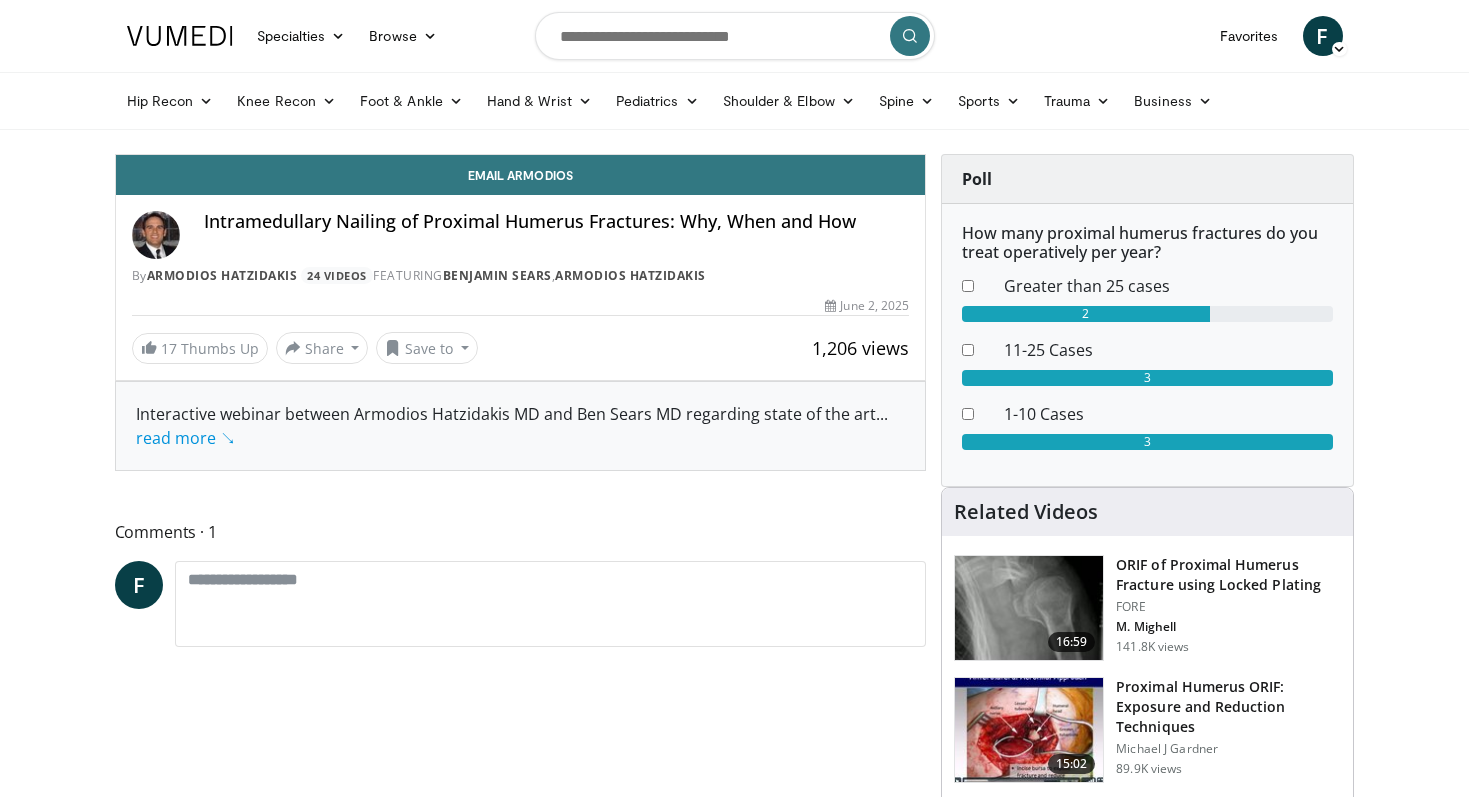 scroll, scrollTop: 0, scrollLeft: 0, axis: both 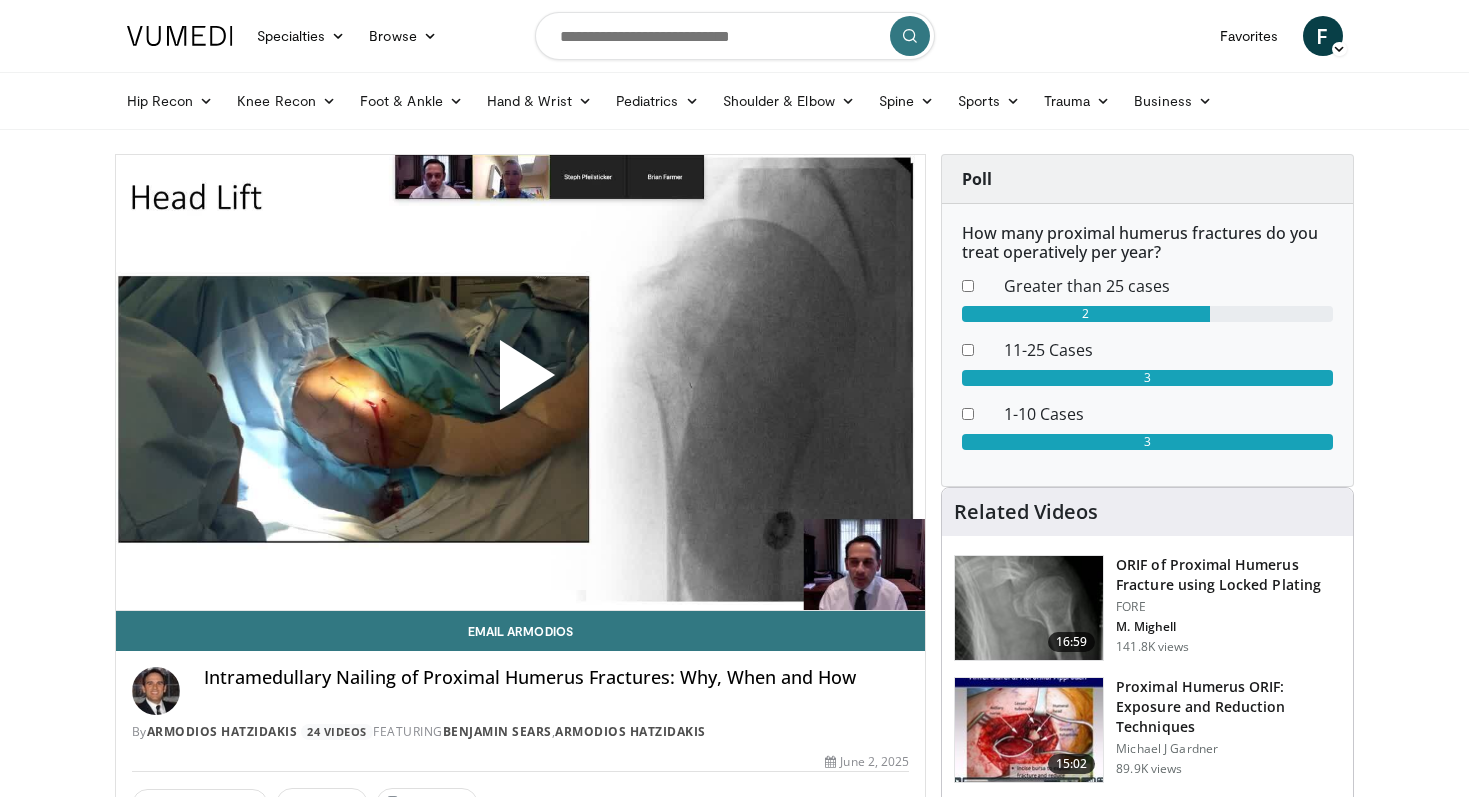 click at bounding box center [520, 383] 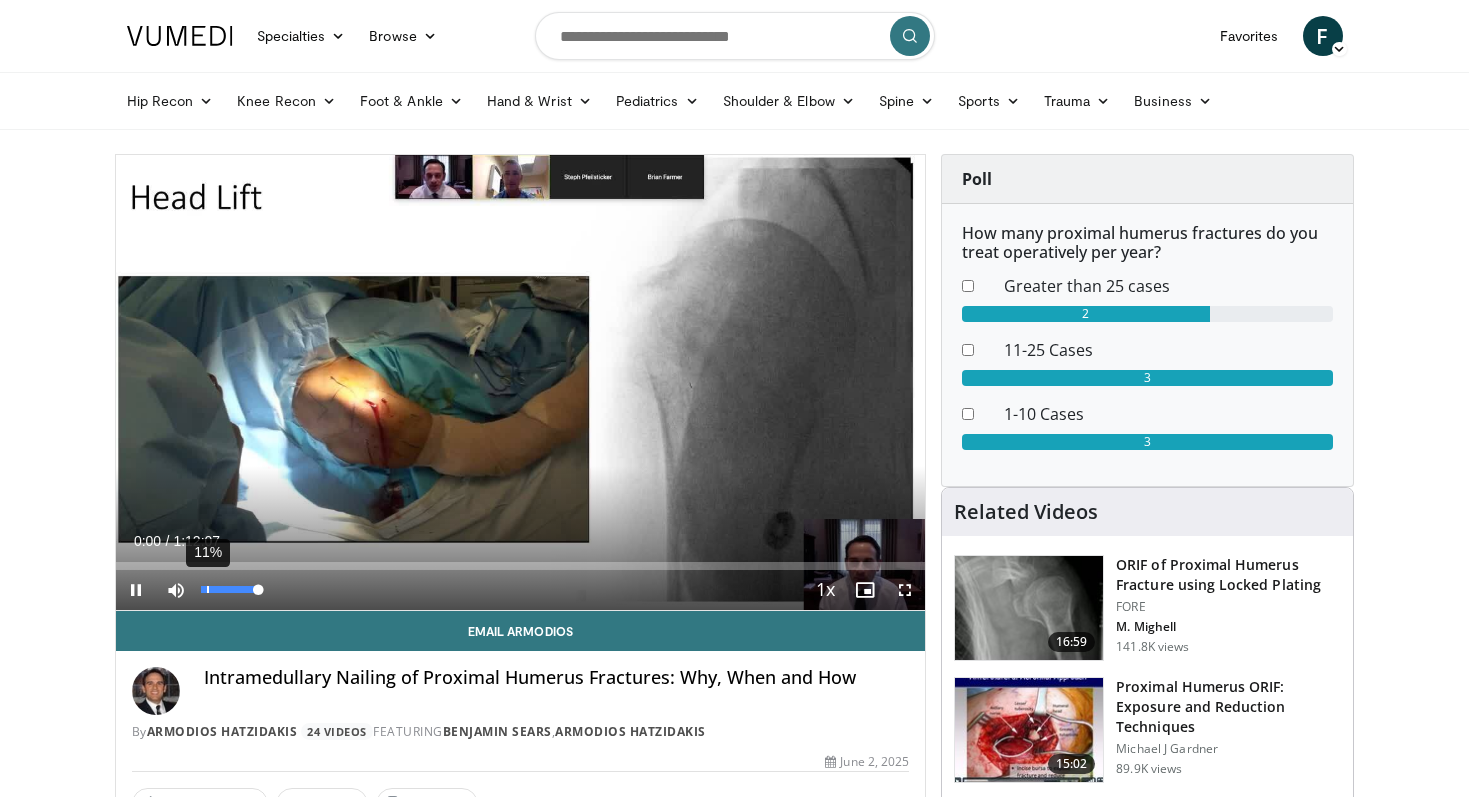 click on "11%" at bounding box center (230, 590) 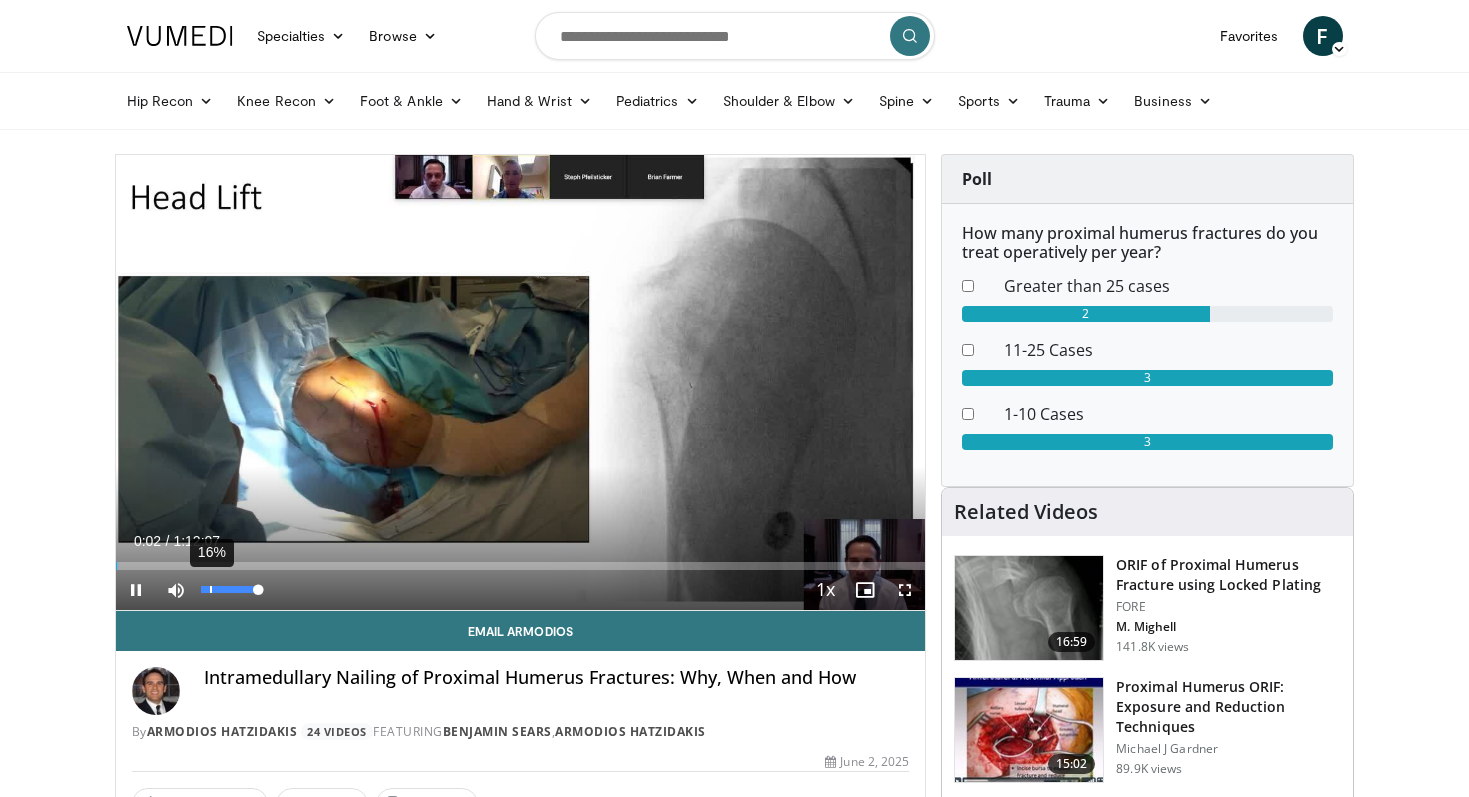 click on "16%" at bounding box center (229, 589) 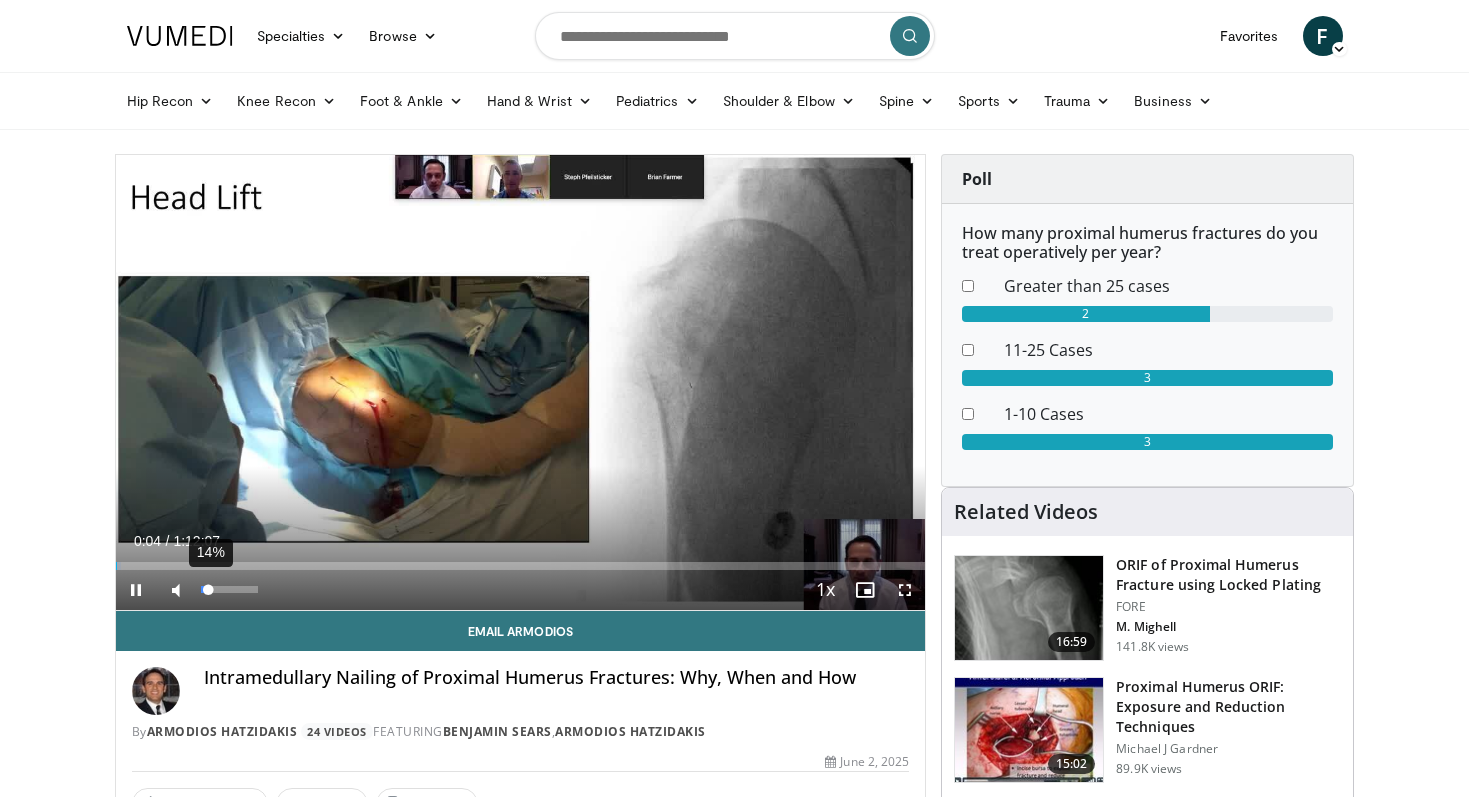click on "**********" at bounding box center (521, 383) 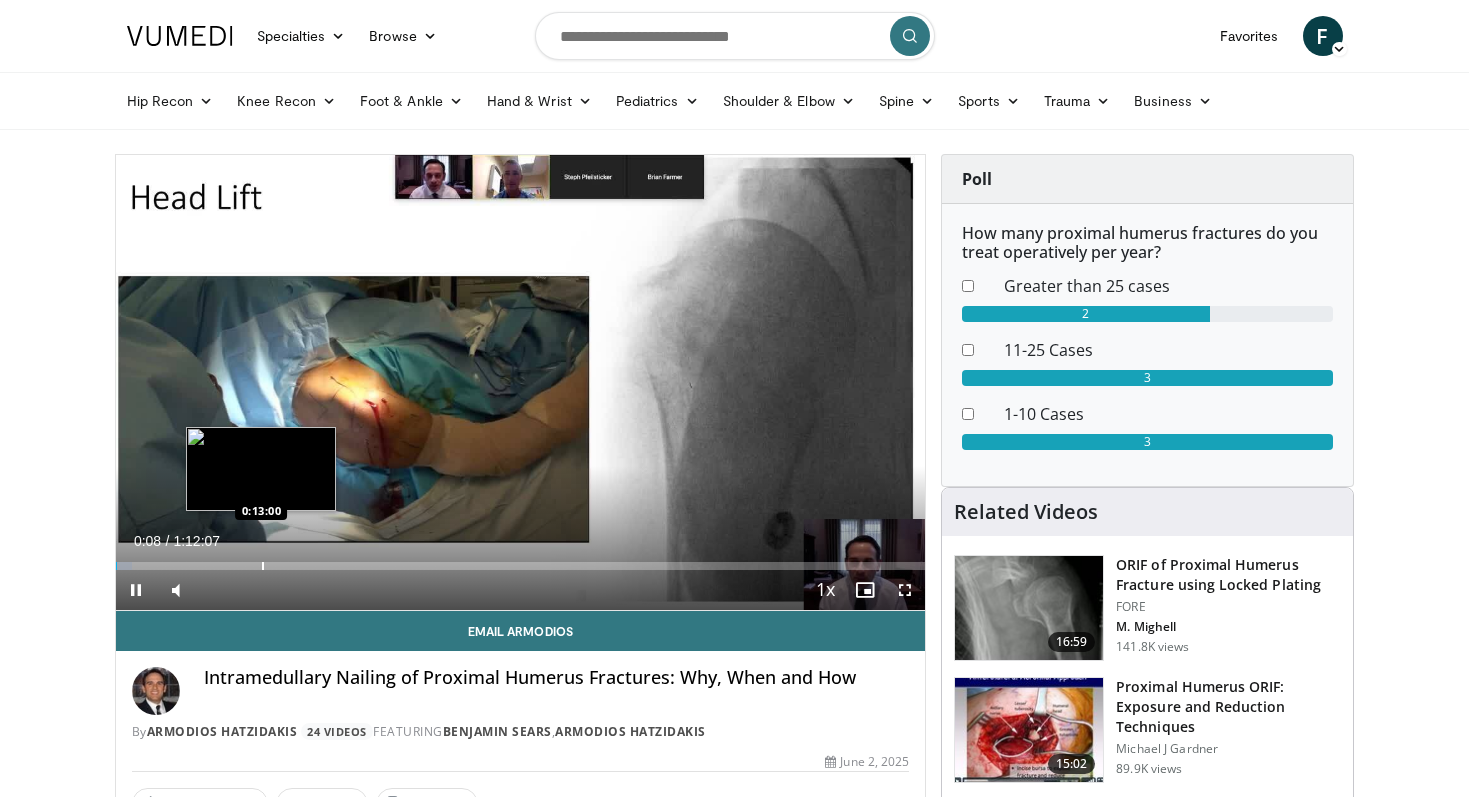 click at bounding box center (263, 566) 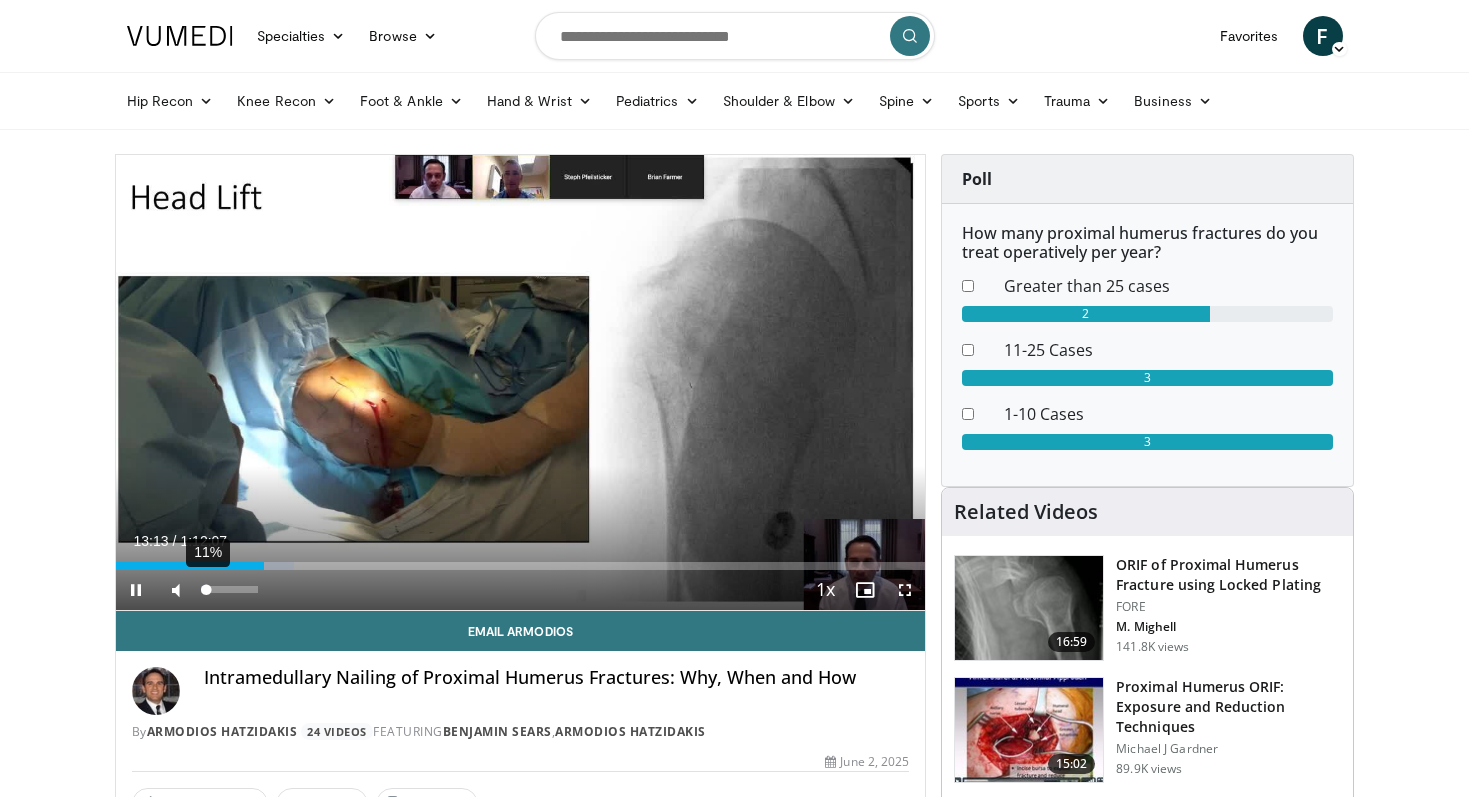 click at bounding box center [204, 589] 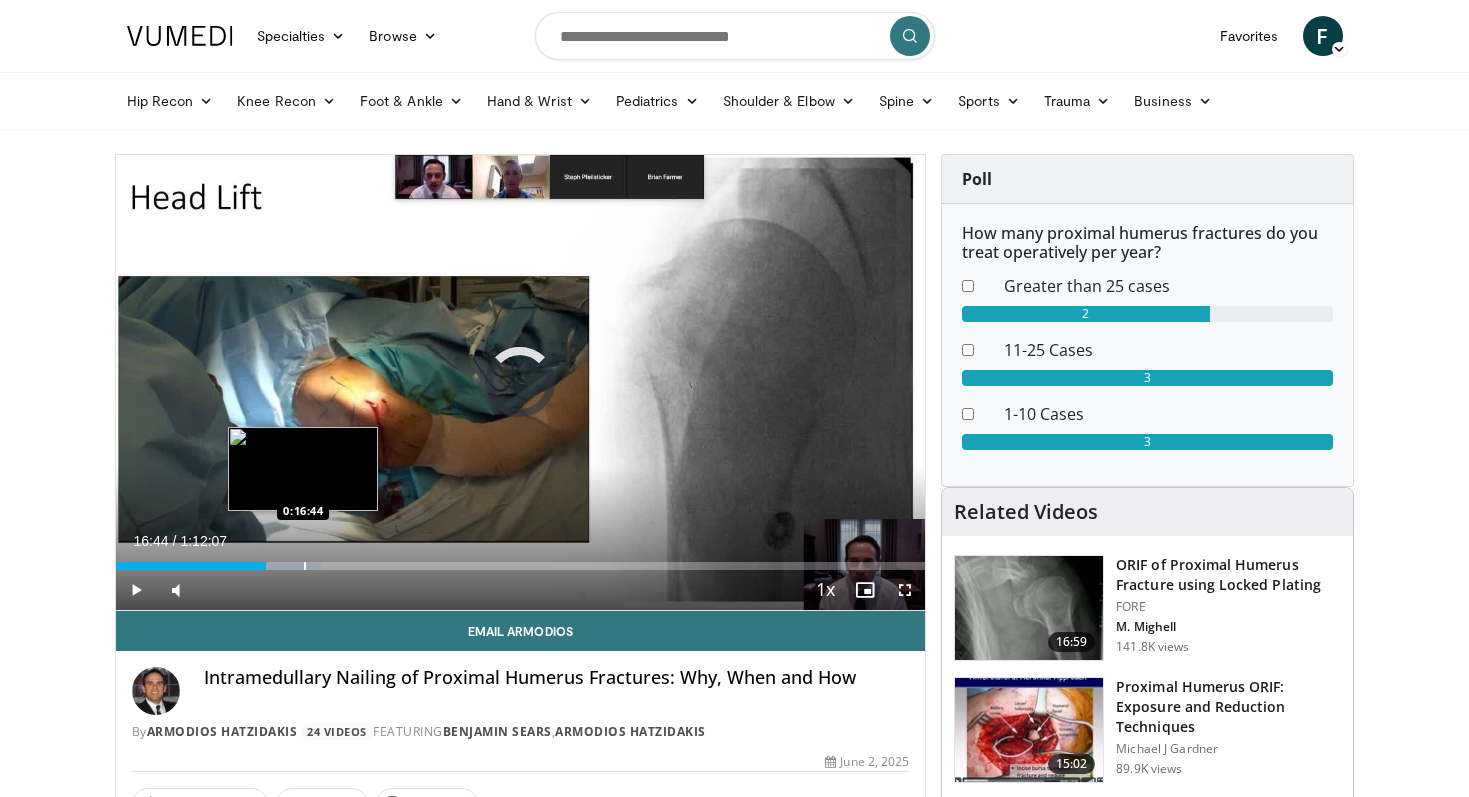 click at bounding box center [305, 566] 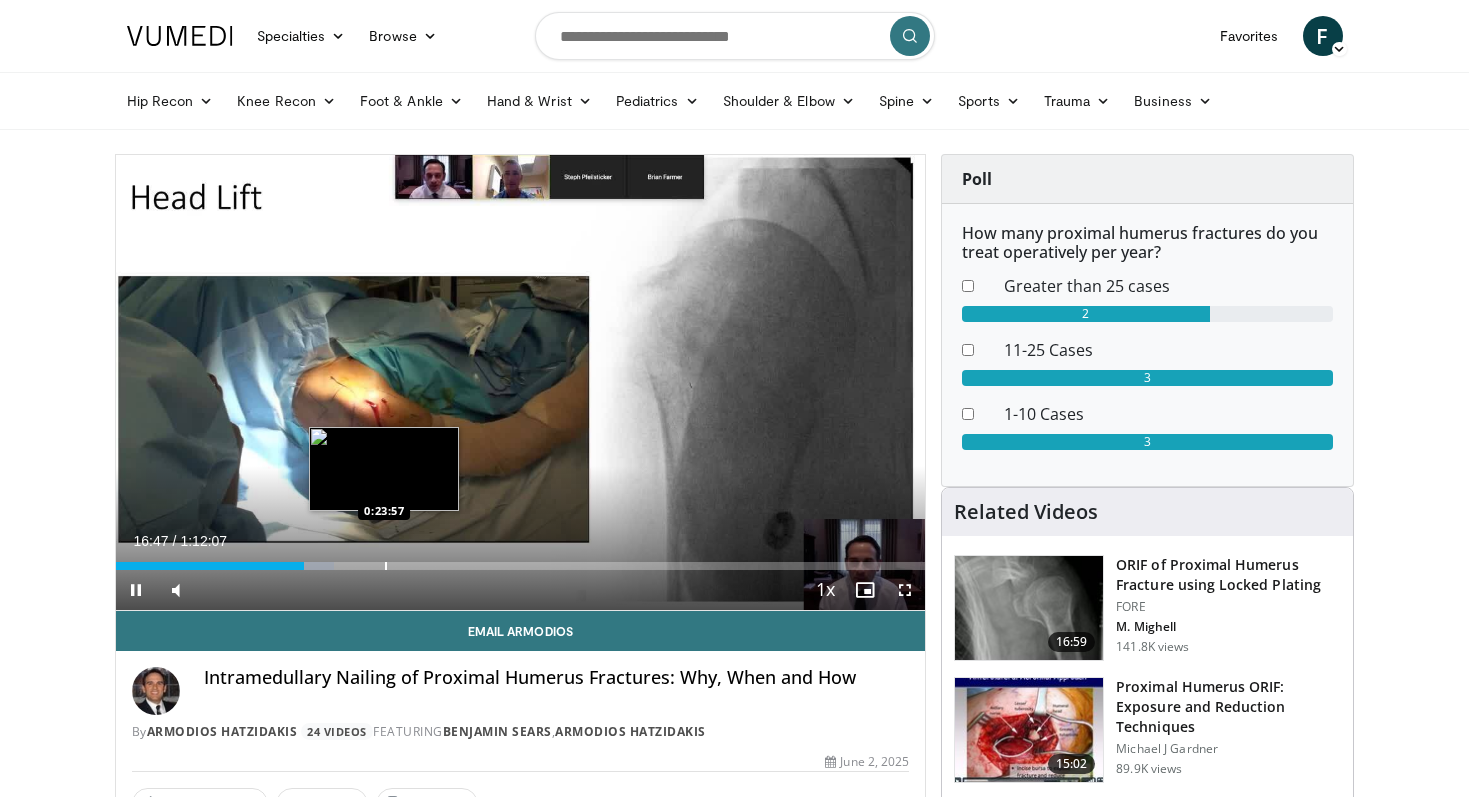 click at bounding box center [386, 566] 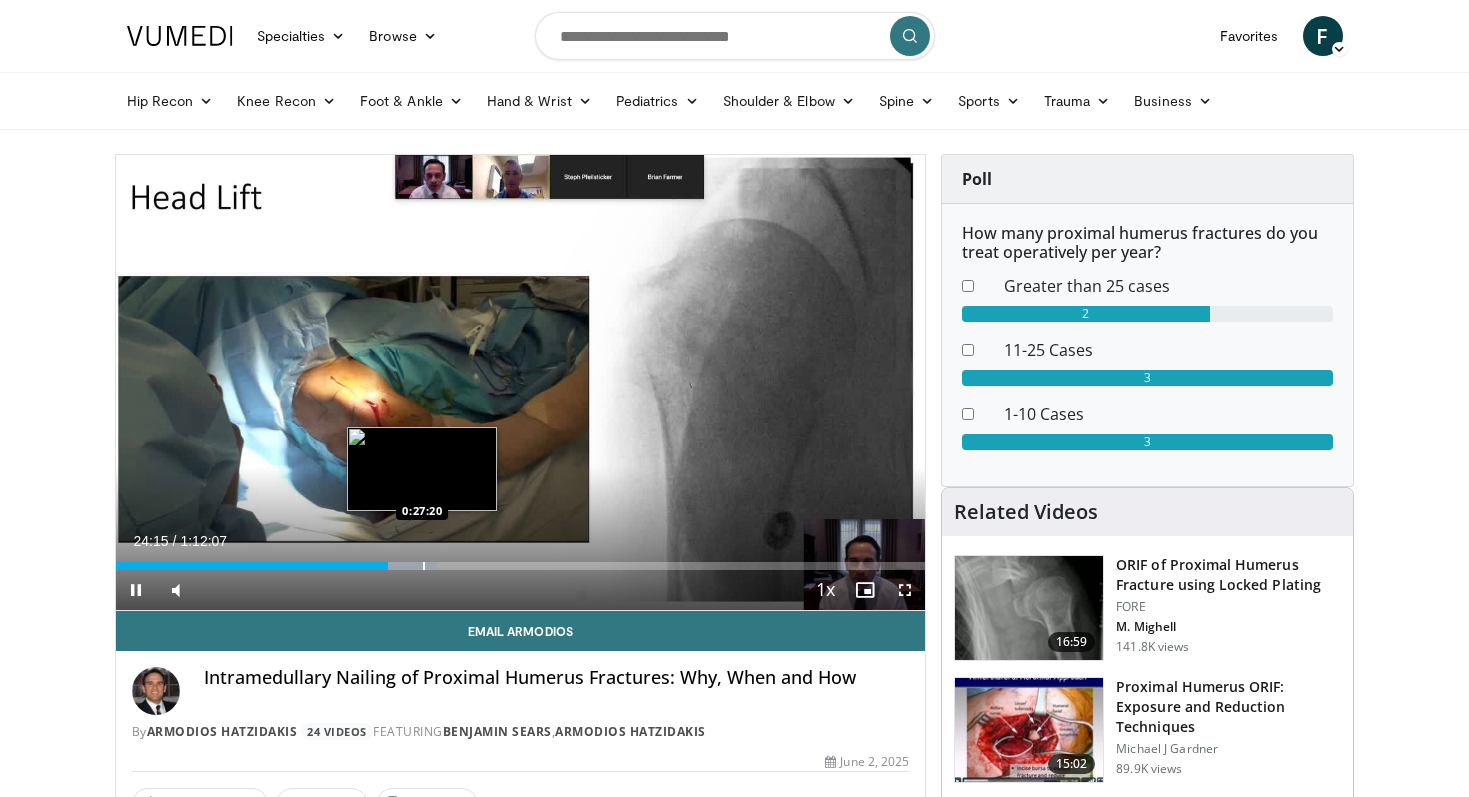 click at bounding box center [424, 566] 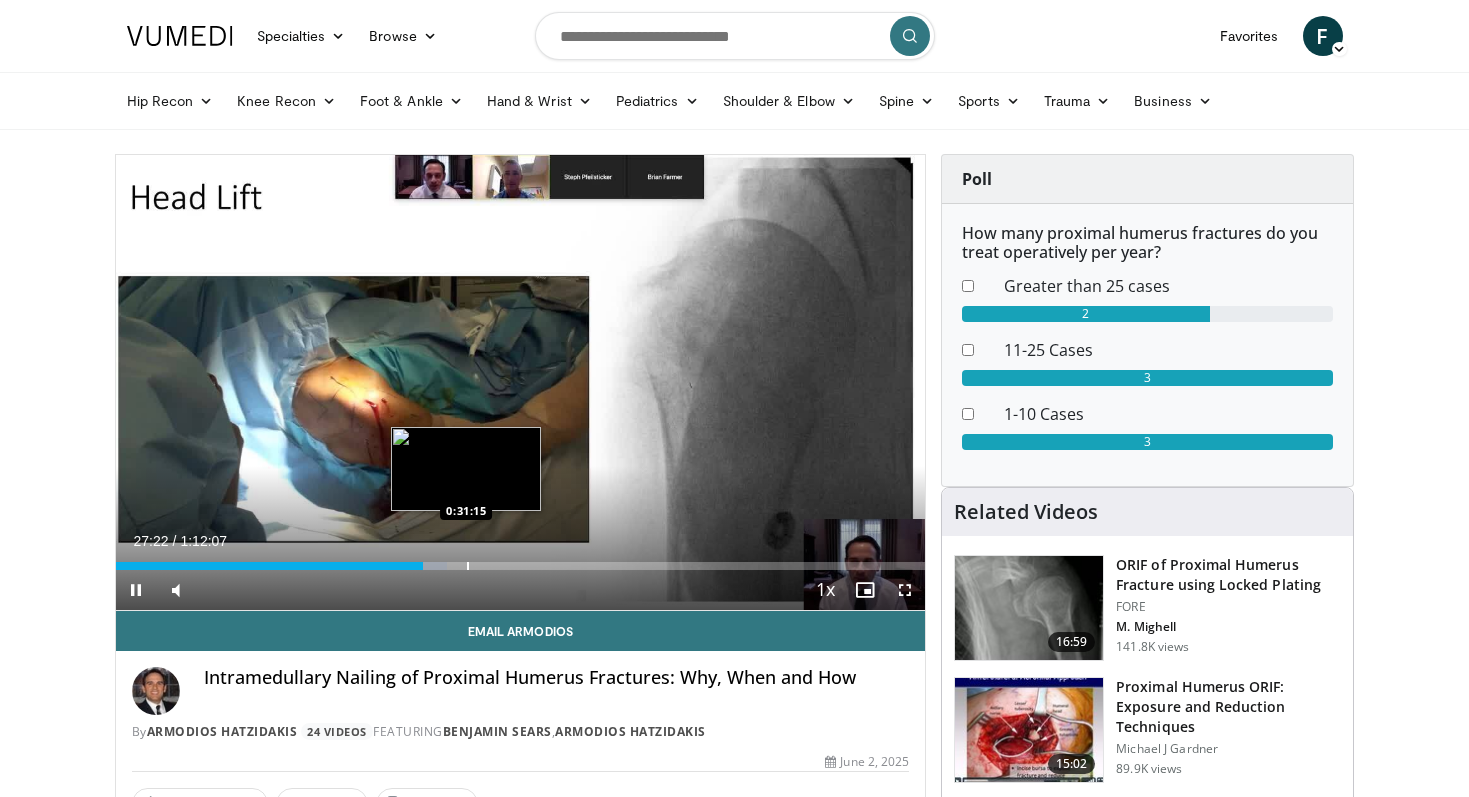 click at bounding box center (468, 566) 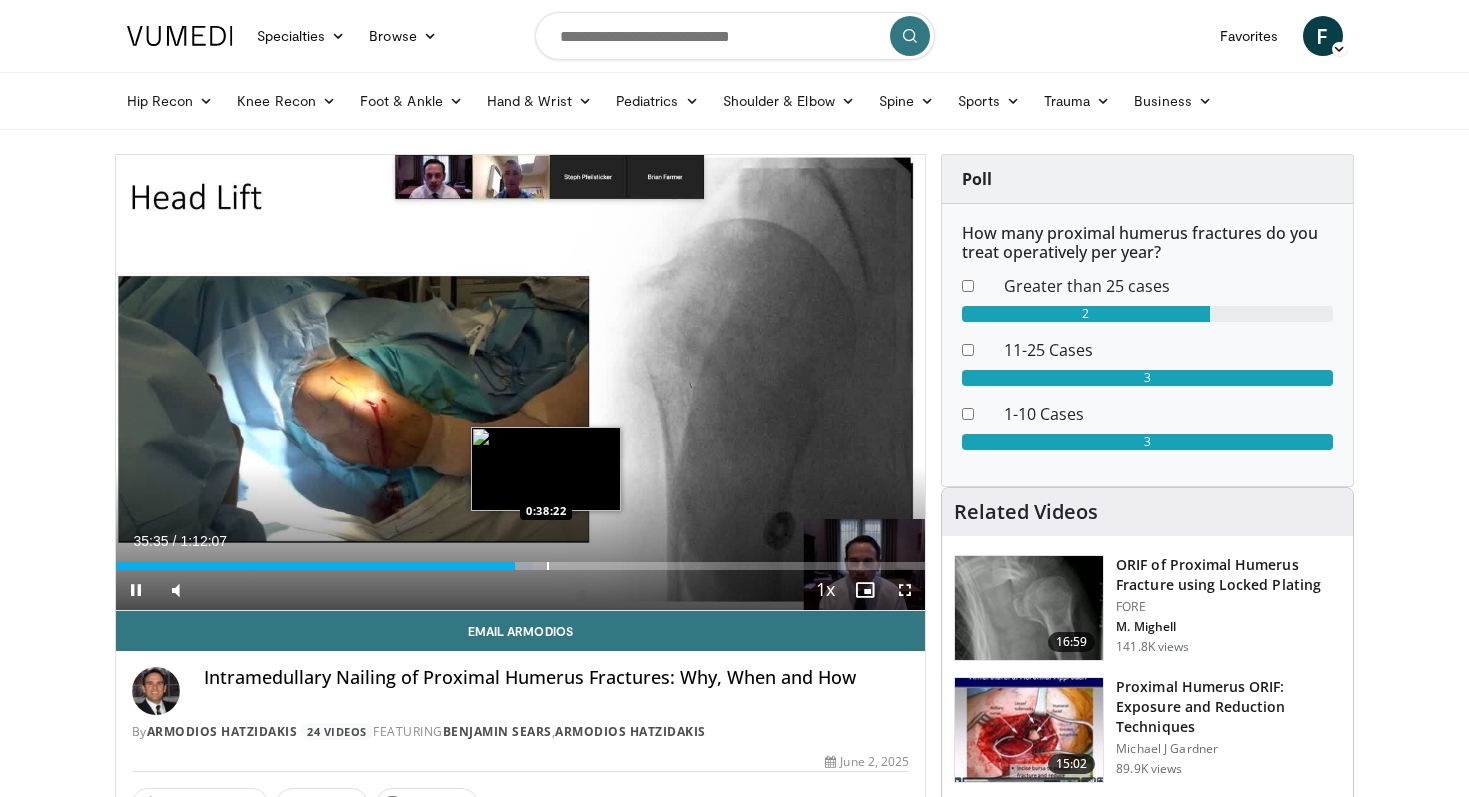 click at bounding box center [548, 566] 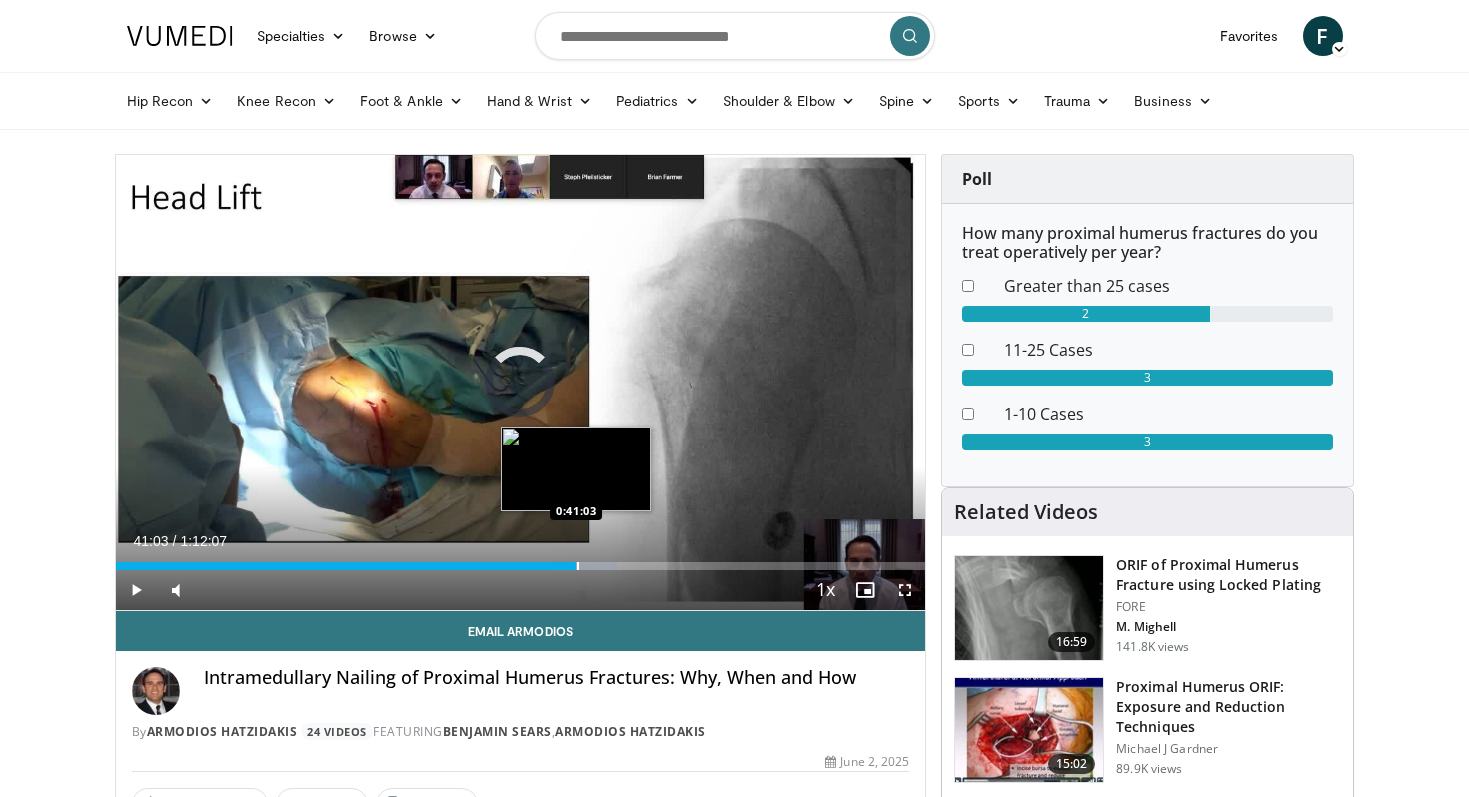 click at bounding box center [578, 566] 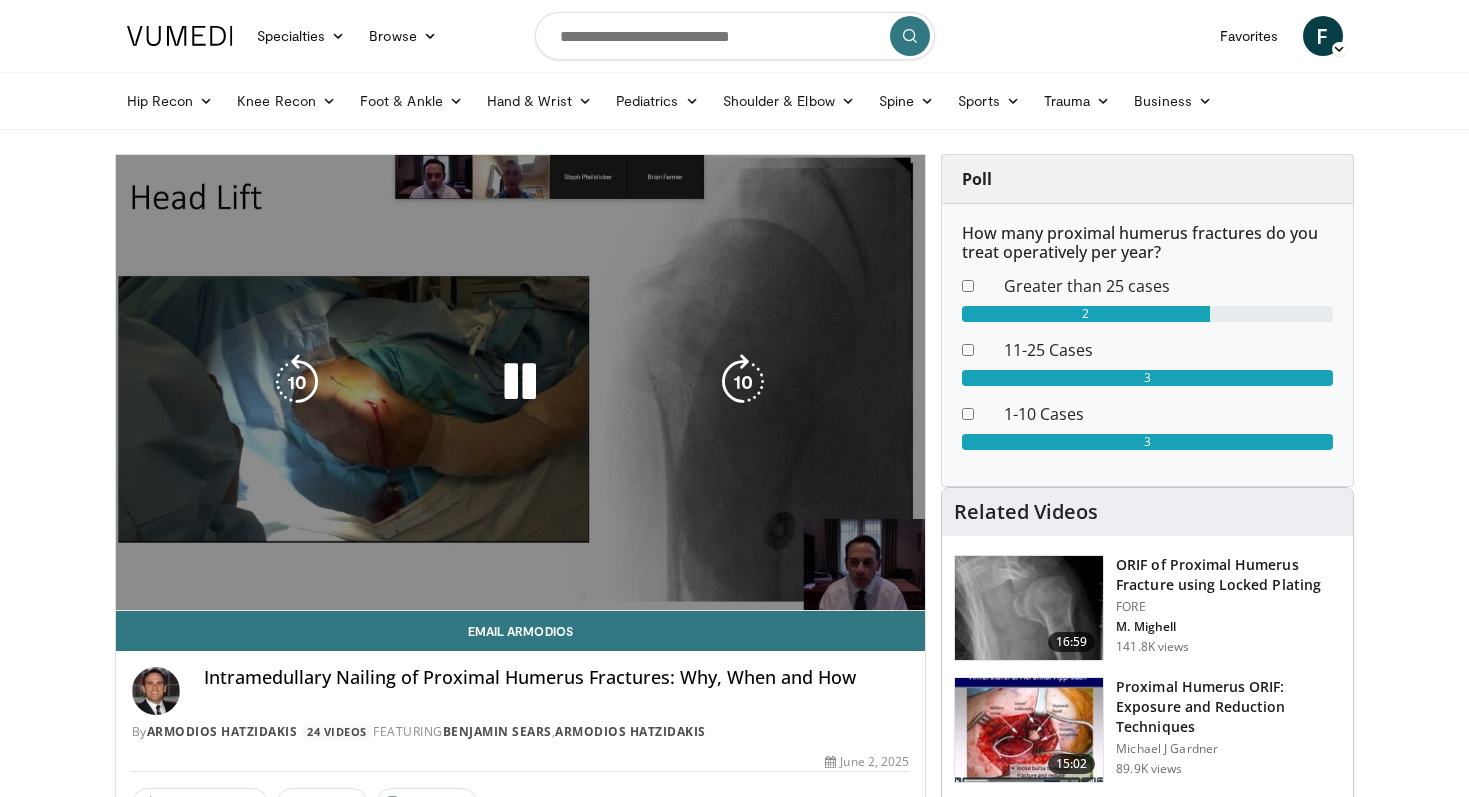click on "10 seconds
Tap to unmute" at bounding box center (521, 382) 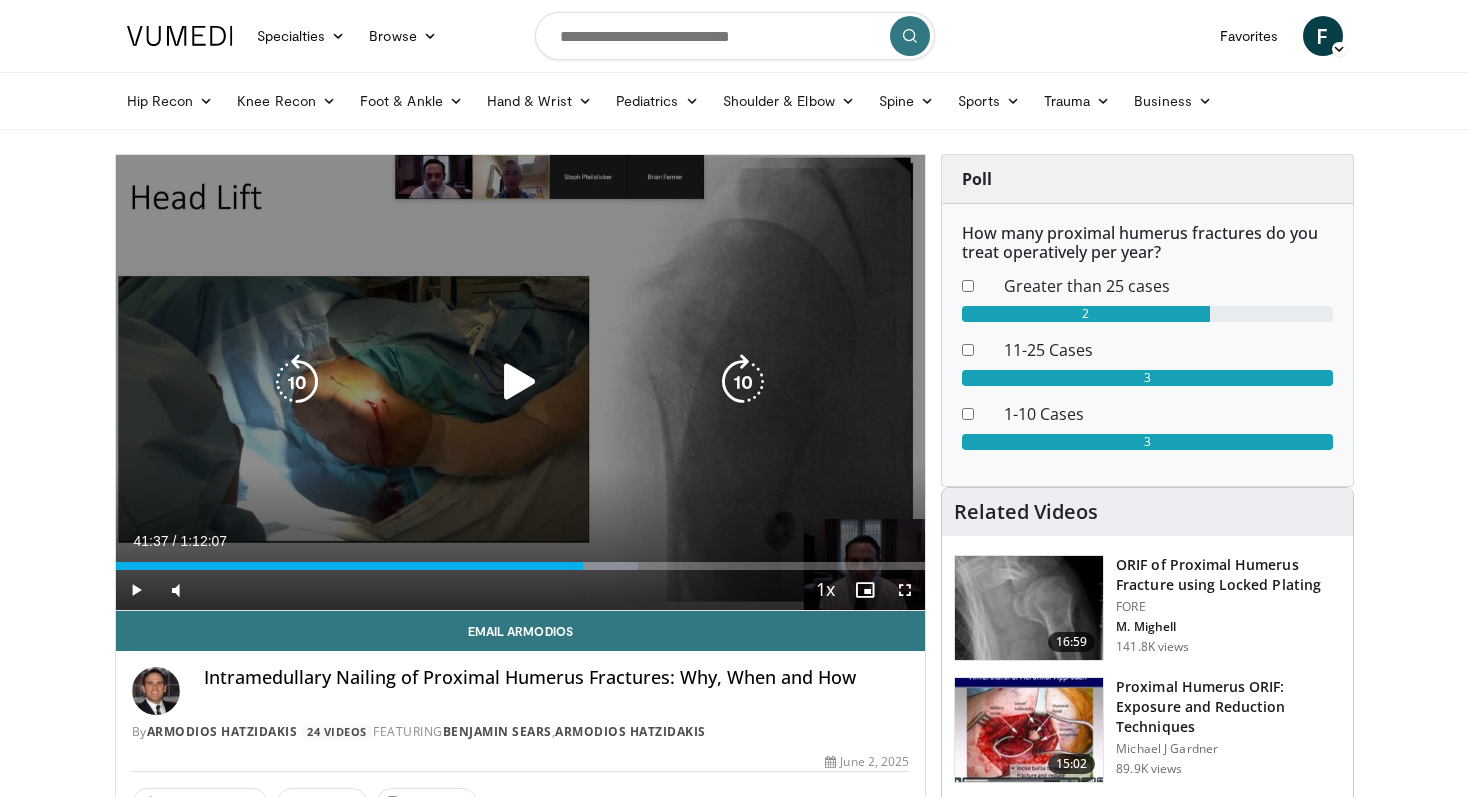 click at bounding box center (520, 382) 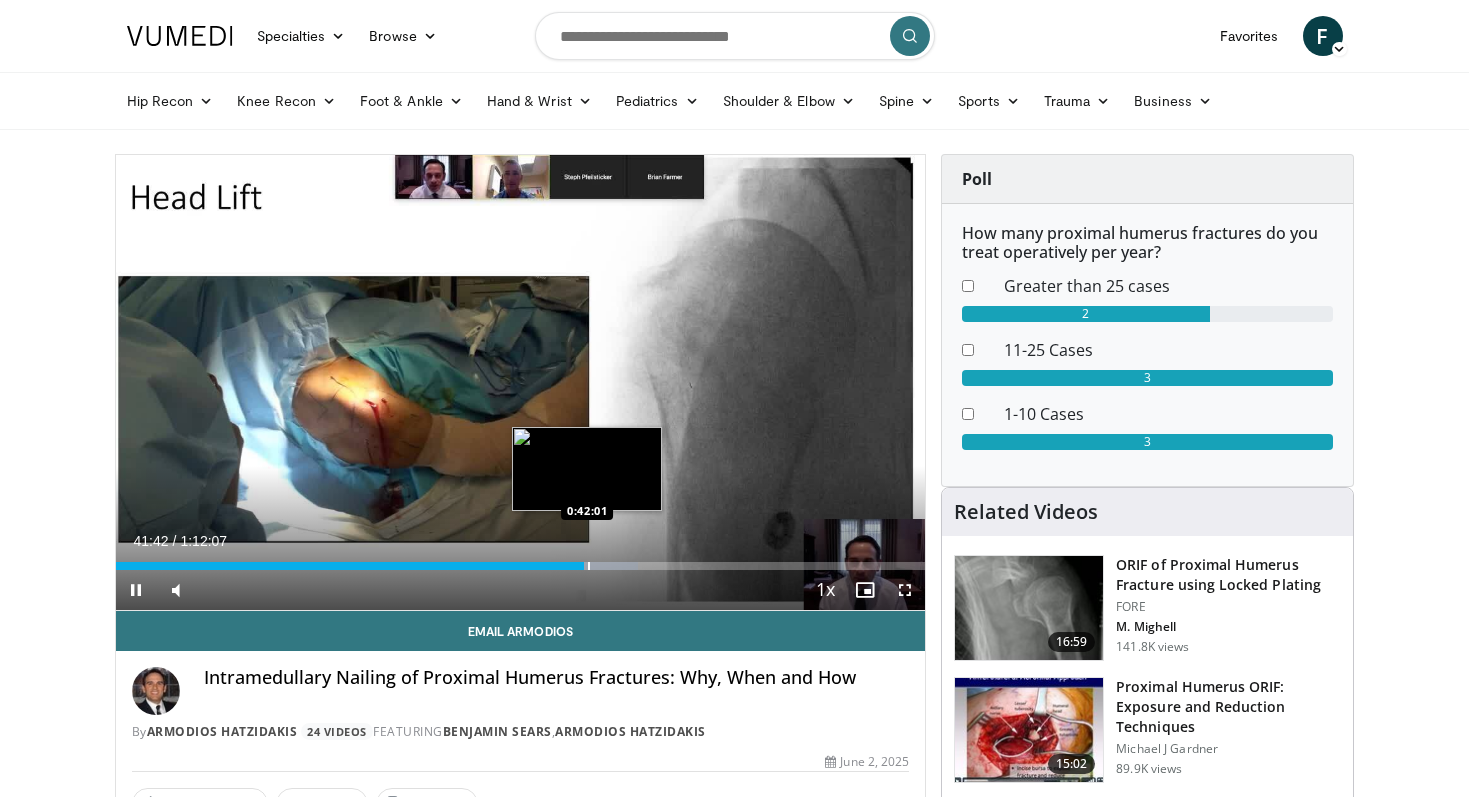 click at bounding box center [589, 566] 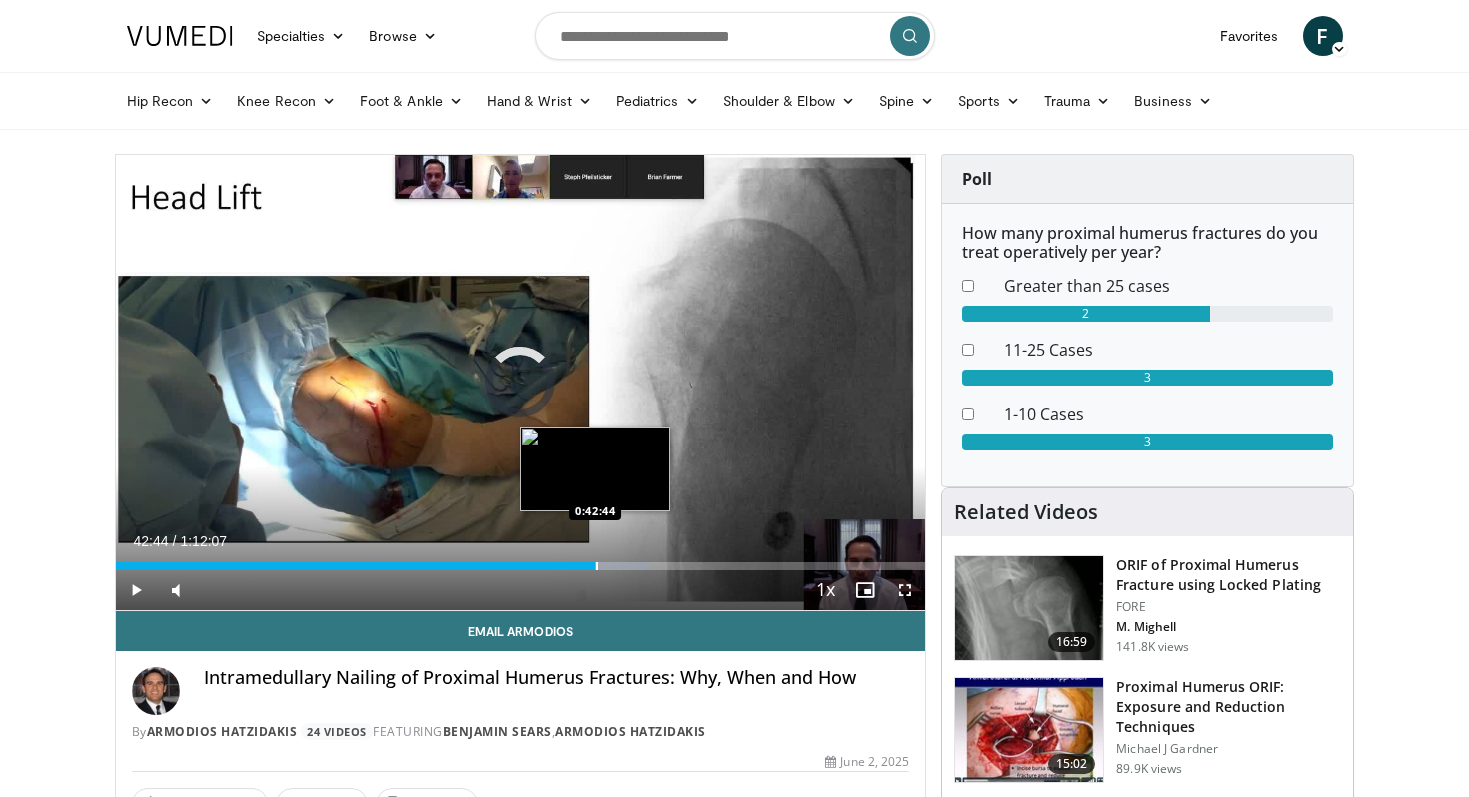 click at bounding box center (597, 566) 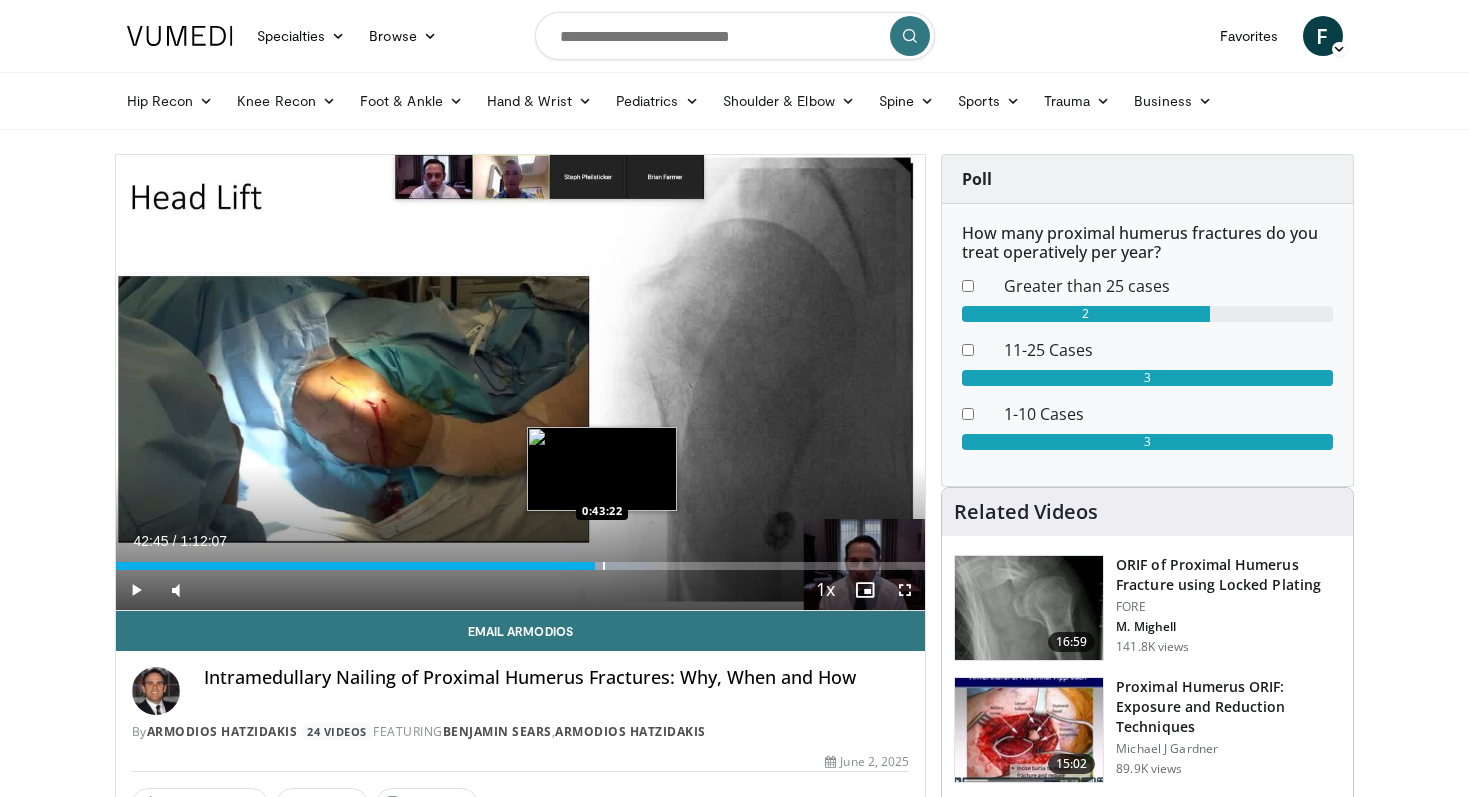 click at bounding box center [604, 566] 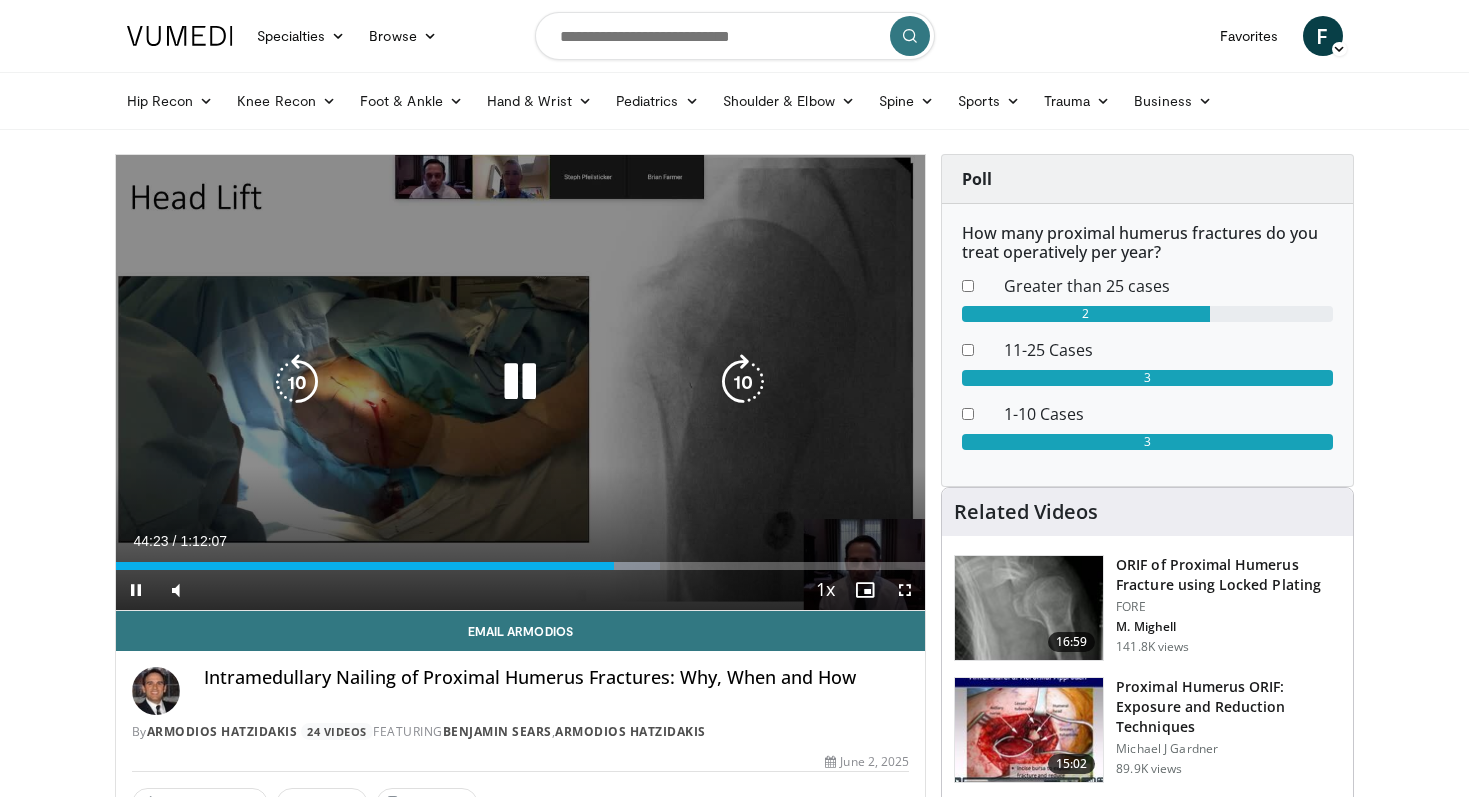 click on "10 seconds
Tap to unmute" at bounding box center [521, 382] 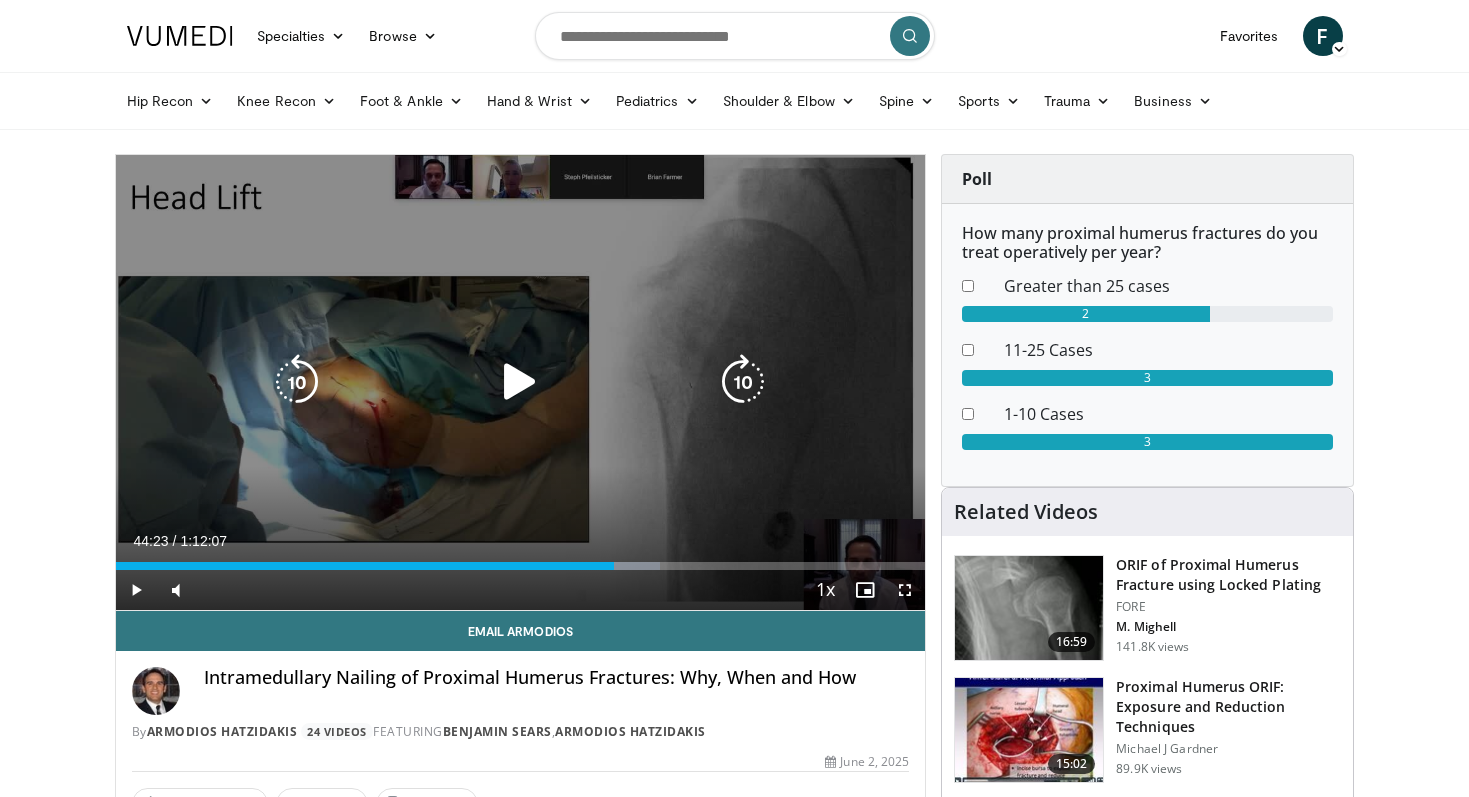 click at bounding box center (520, 382) 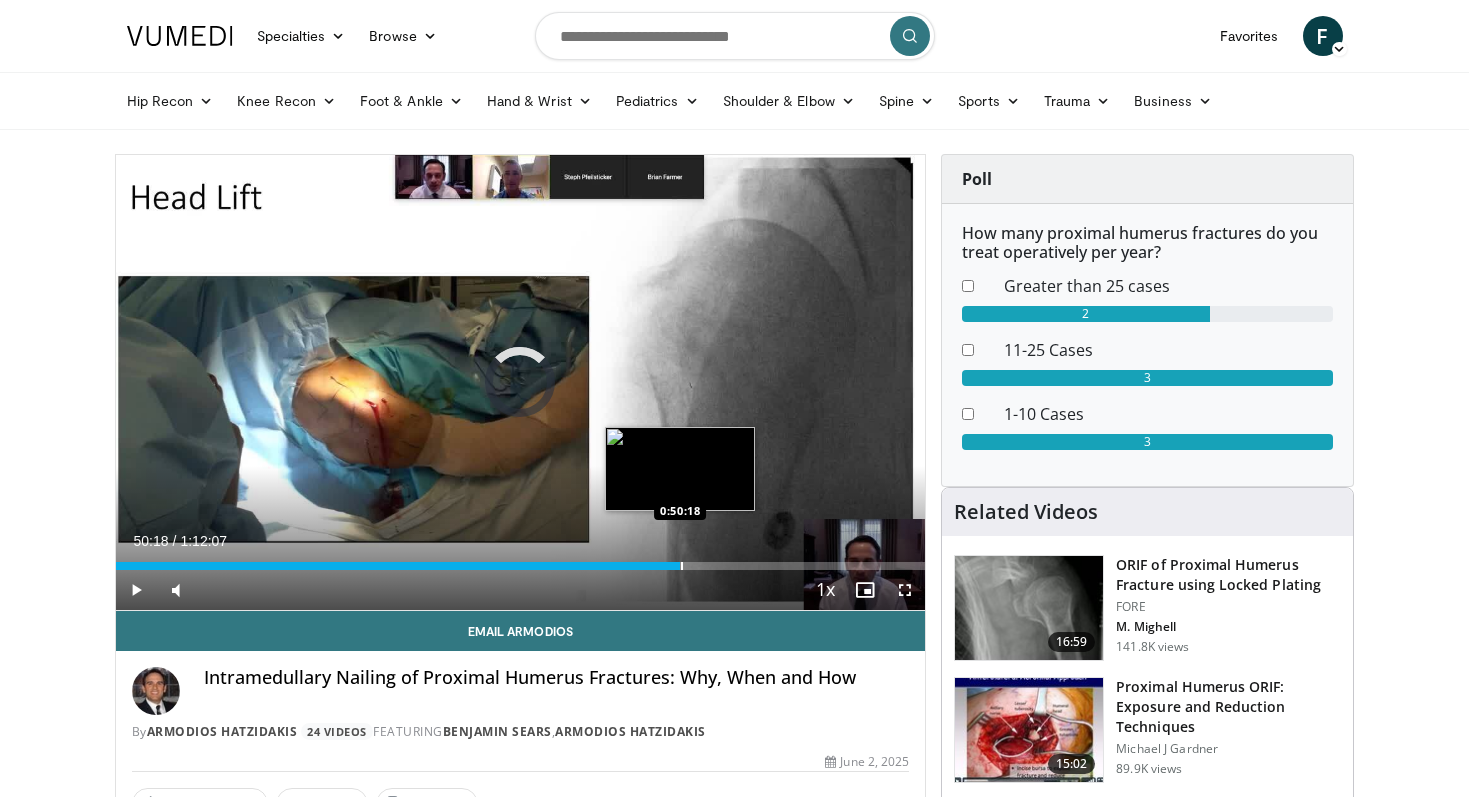 click at bounding box center (682, 566) 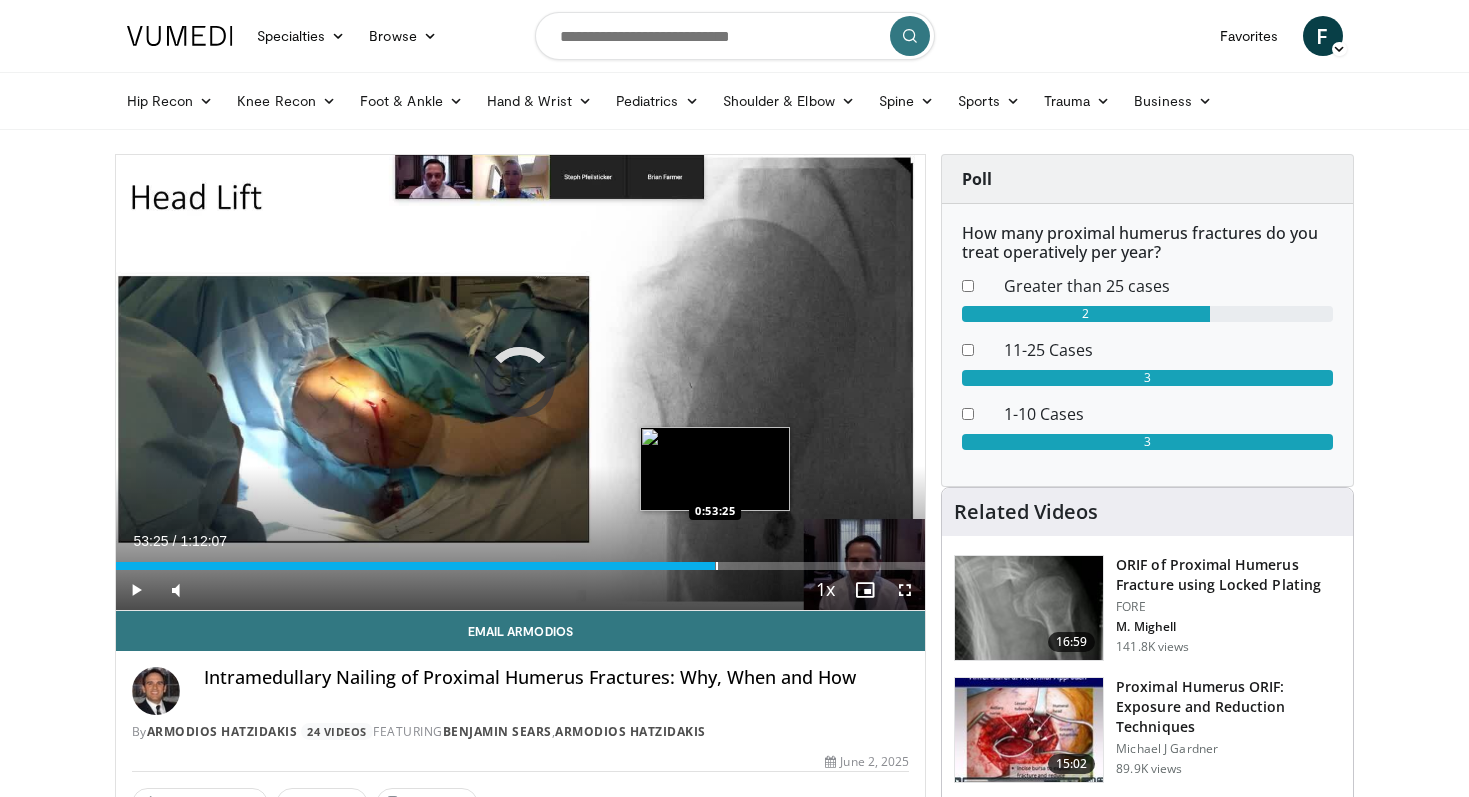 click at bounding box center (717, 566) 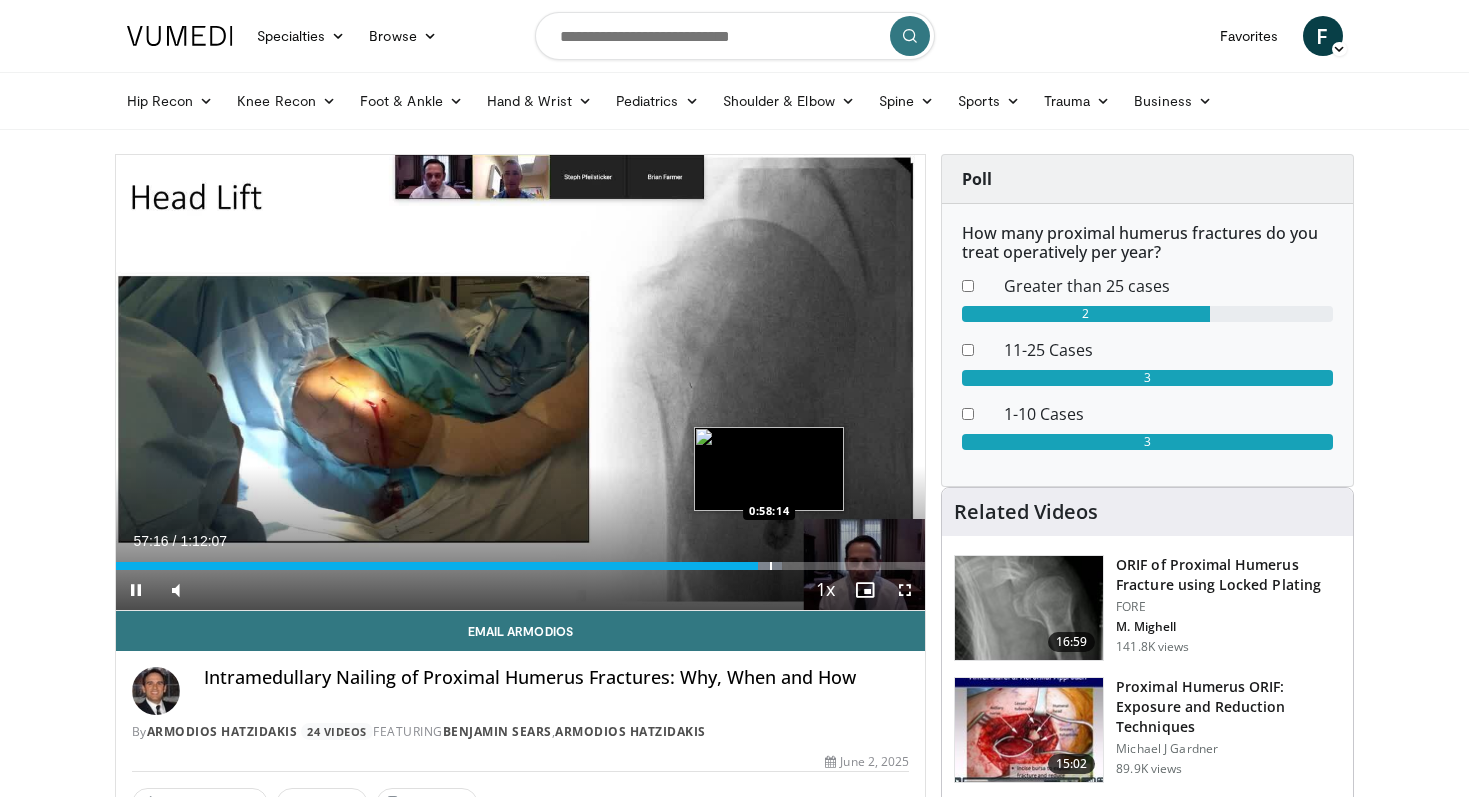 click at bounding box center [771, 566] 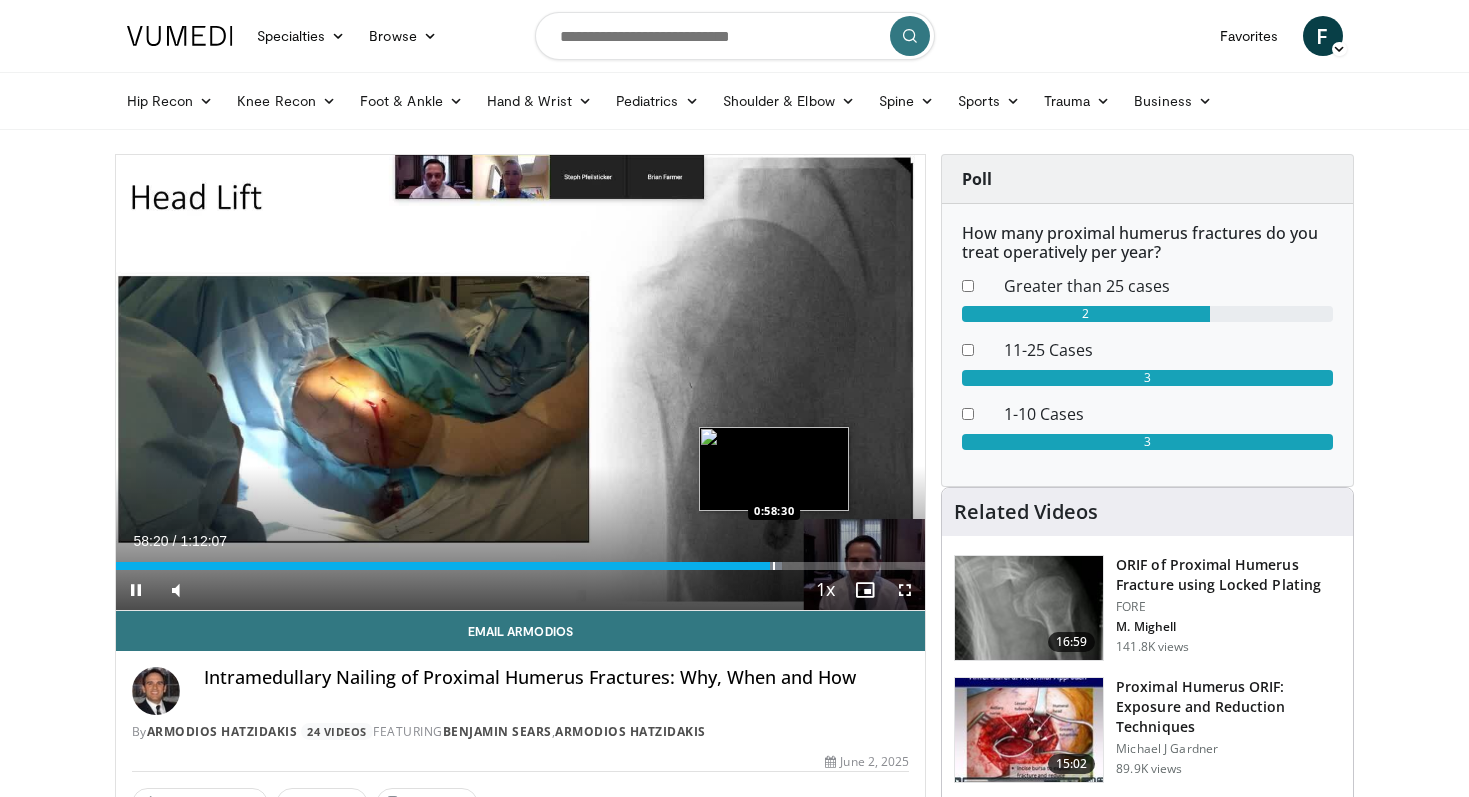 click at bounding box center (774, 566) 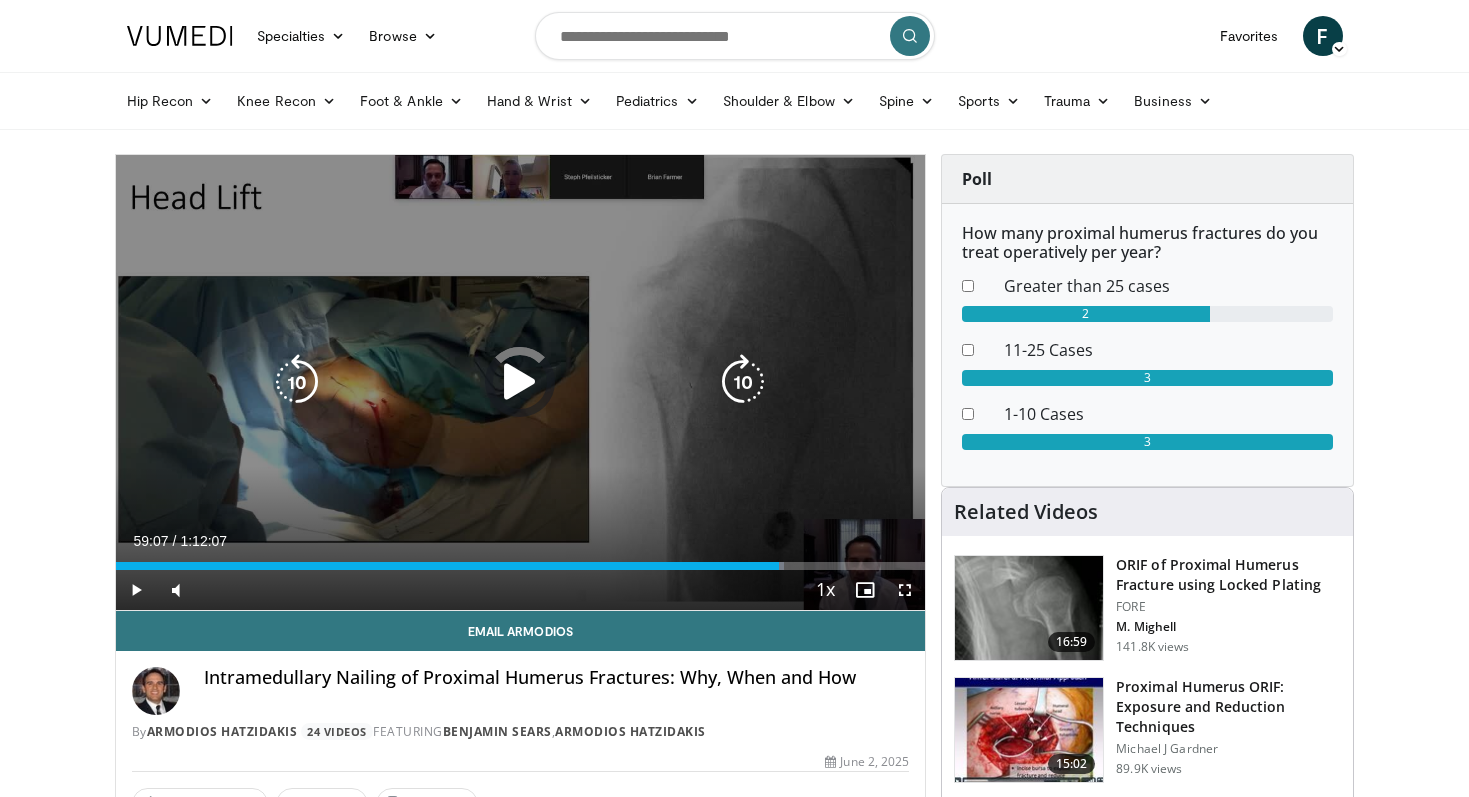click at bounding box center (754, 566) 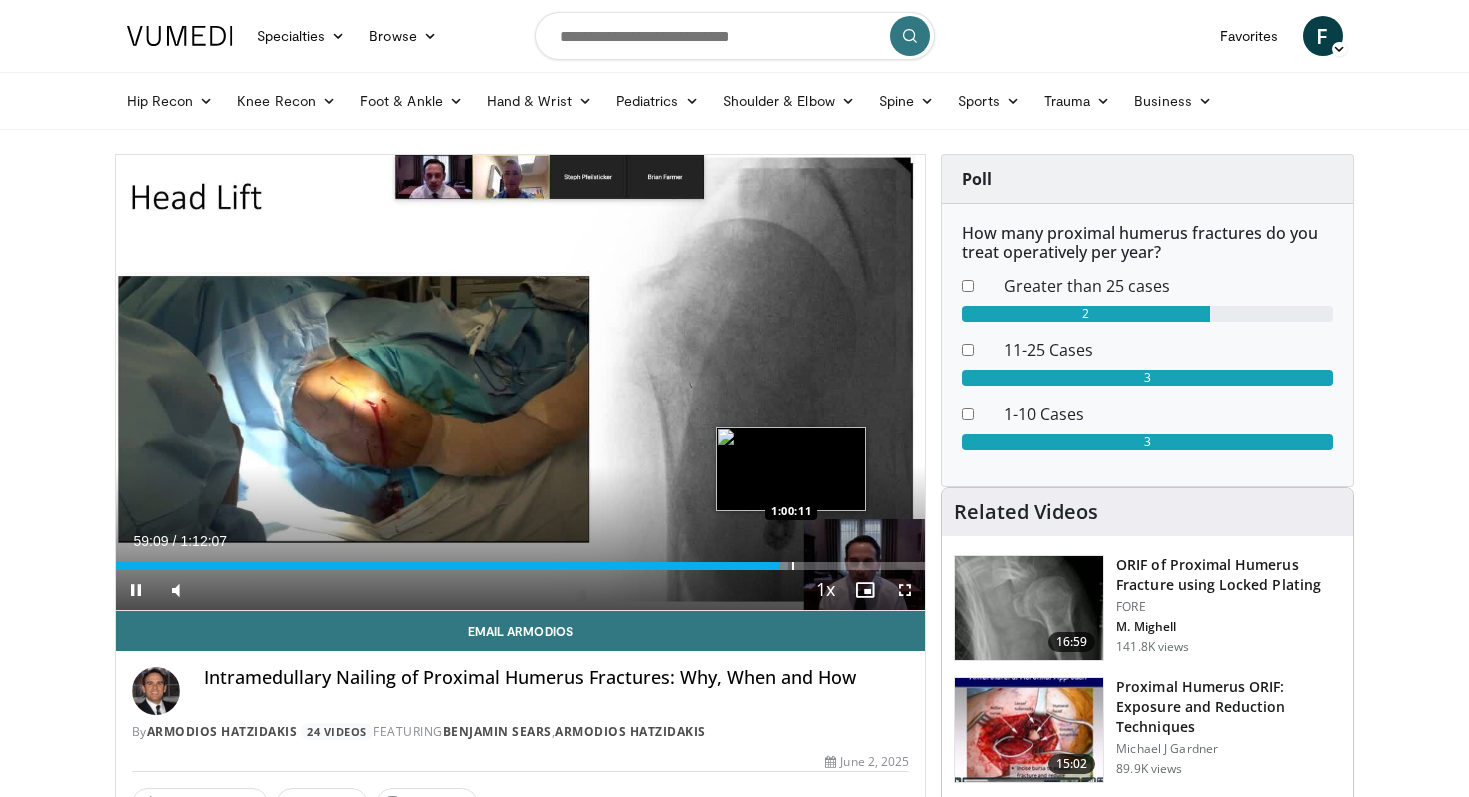 click at bounding box center [793, 566] 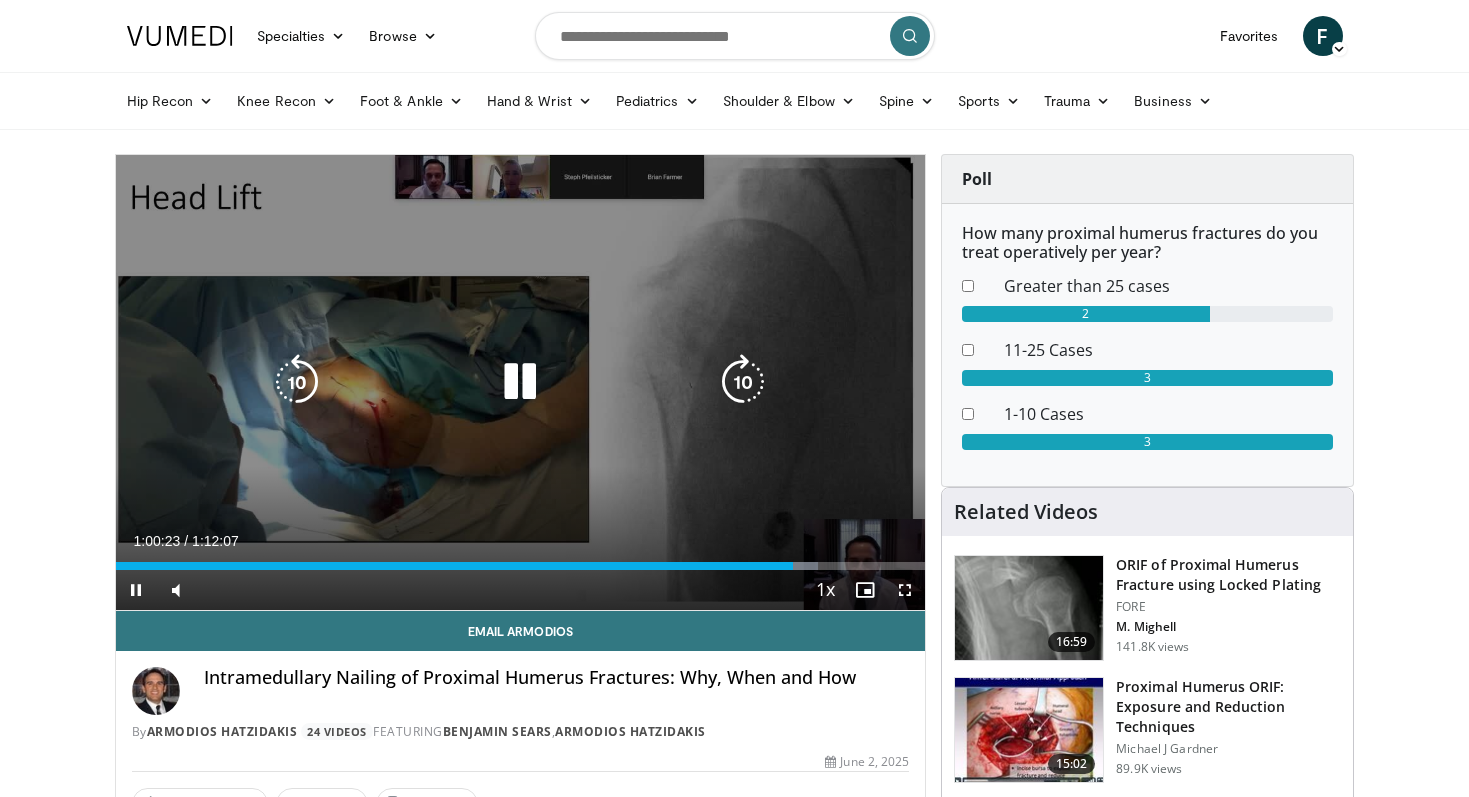 click at bounding box center [520, 382] 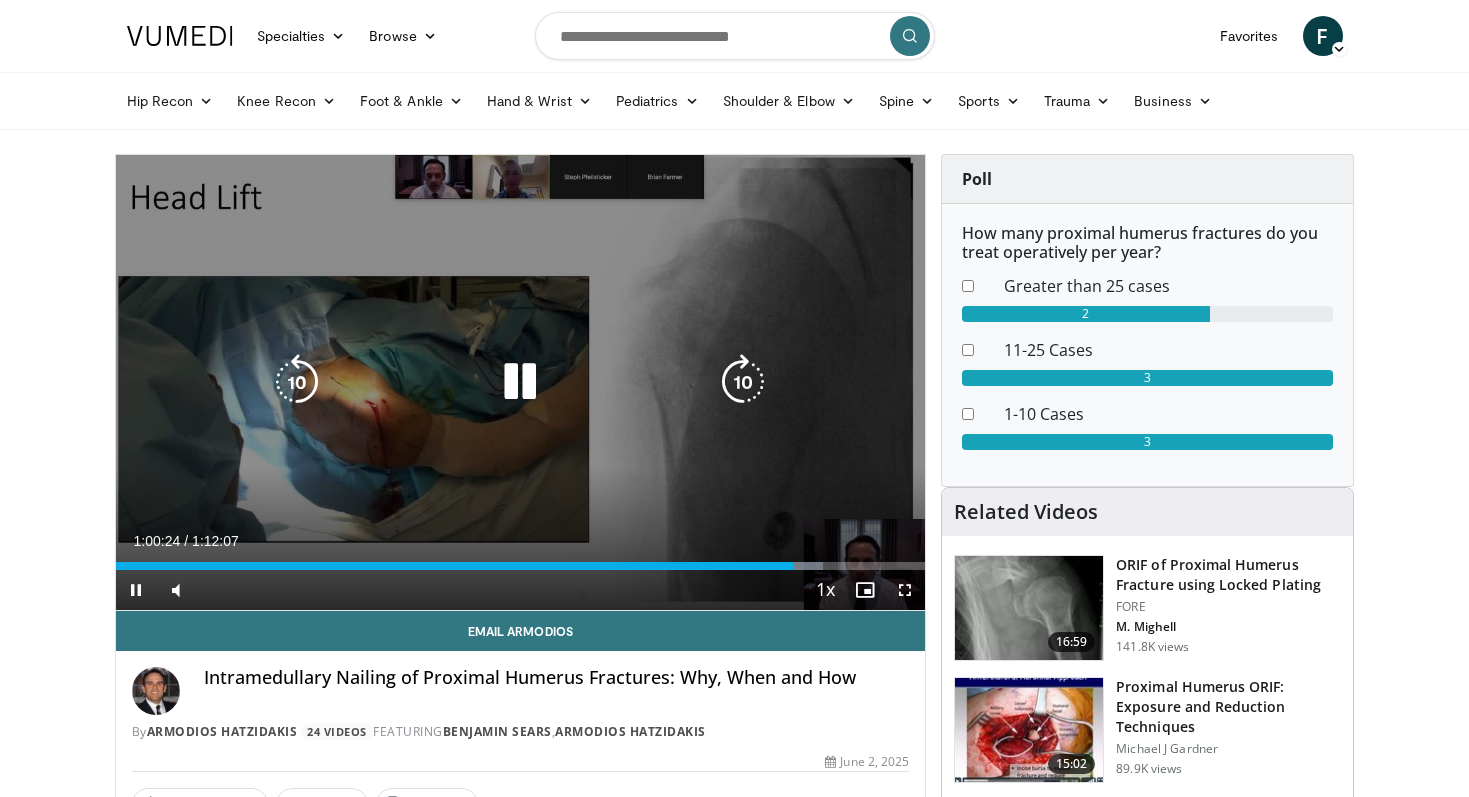 click at bounding box center (520, 382) 